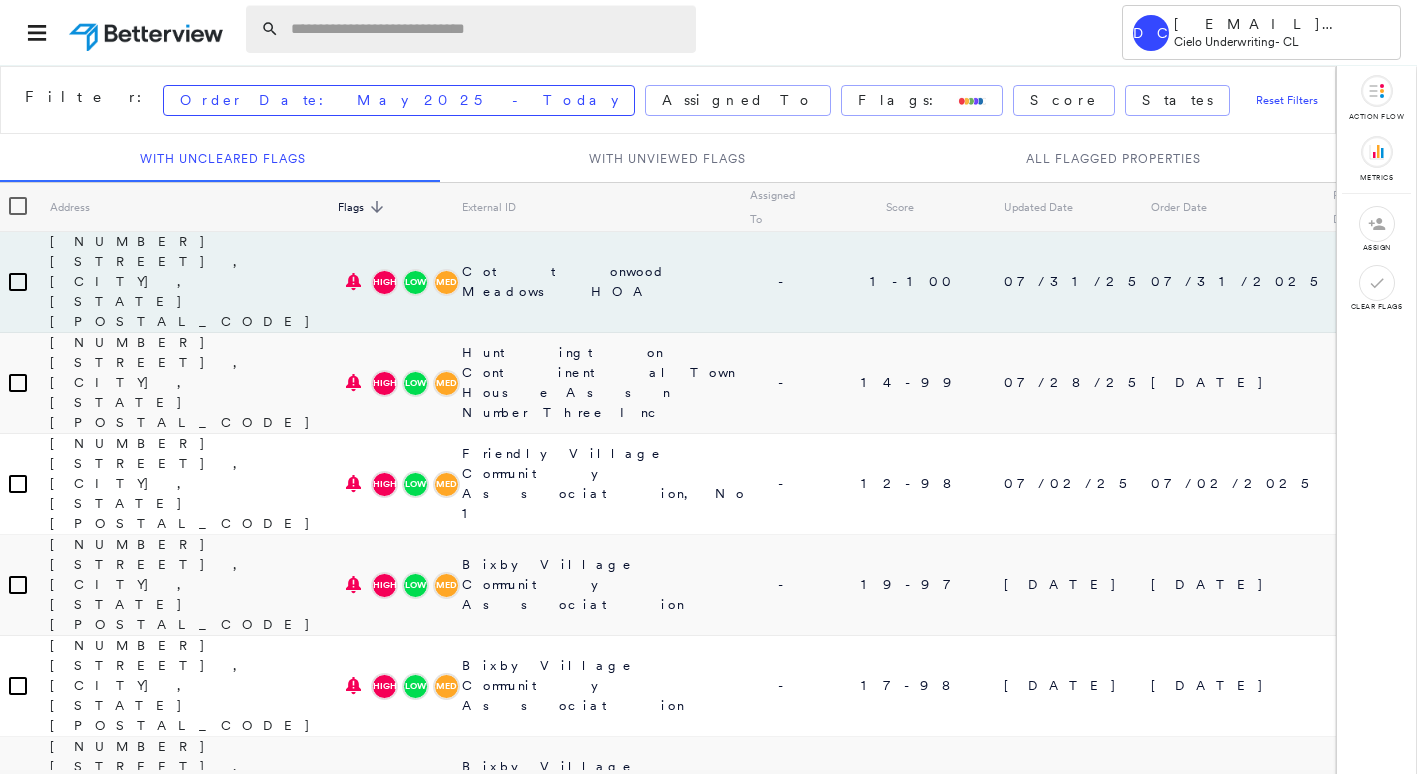 scroll, scrollTop: 0, scrollLeft: 0, axis: both 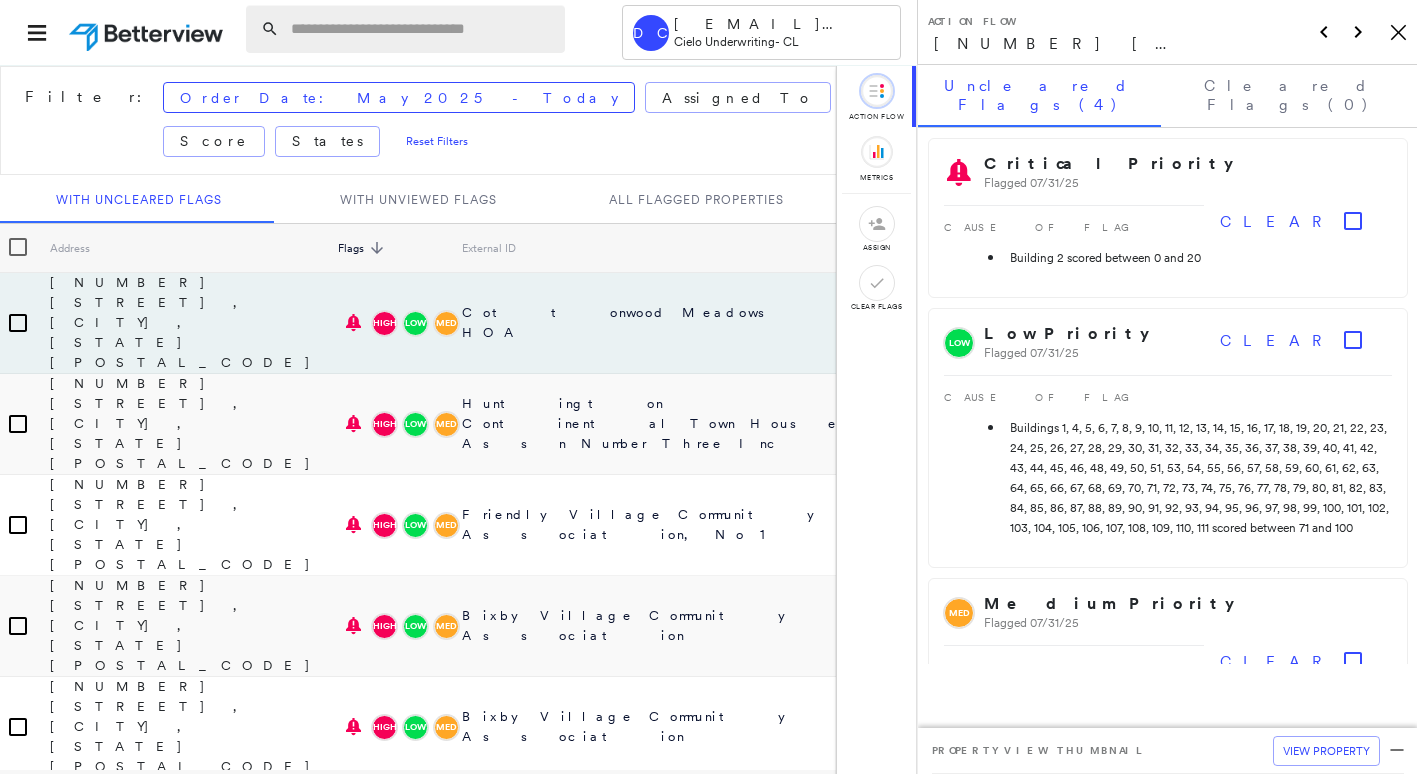 click at bounding box center (422, 29) 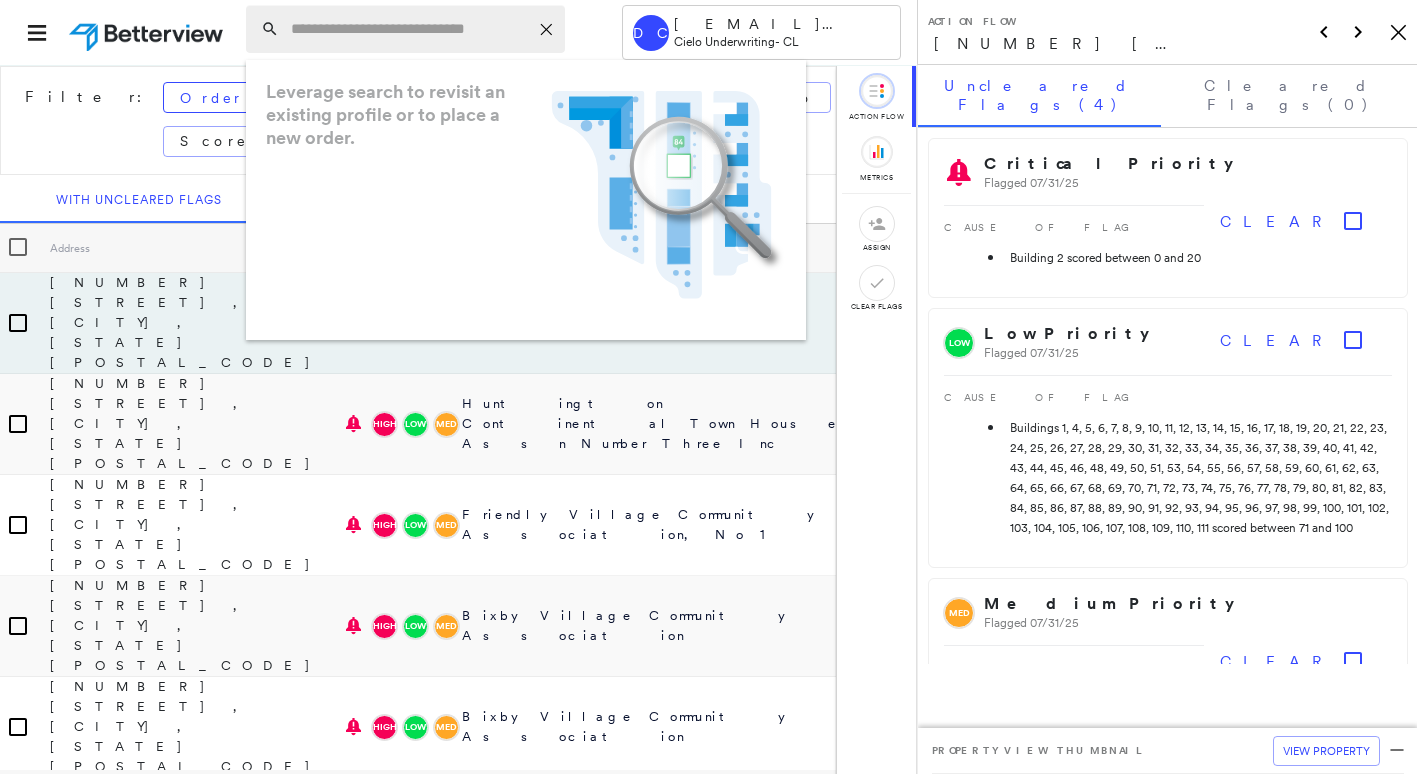paste on "**********" 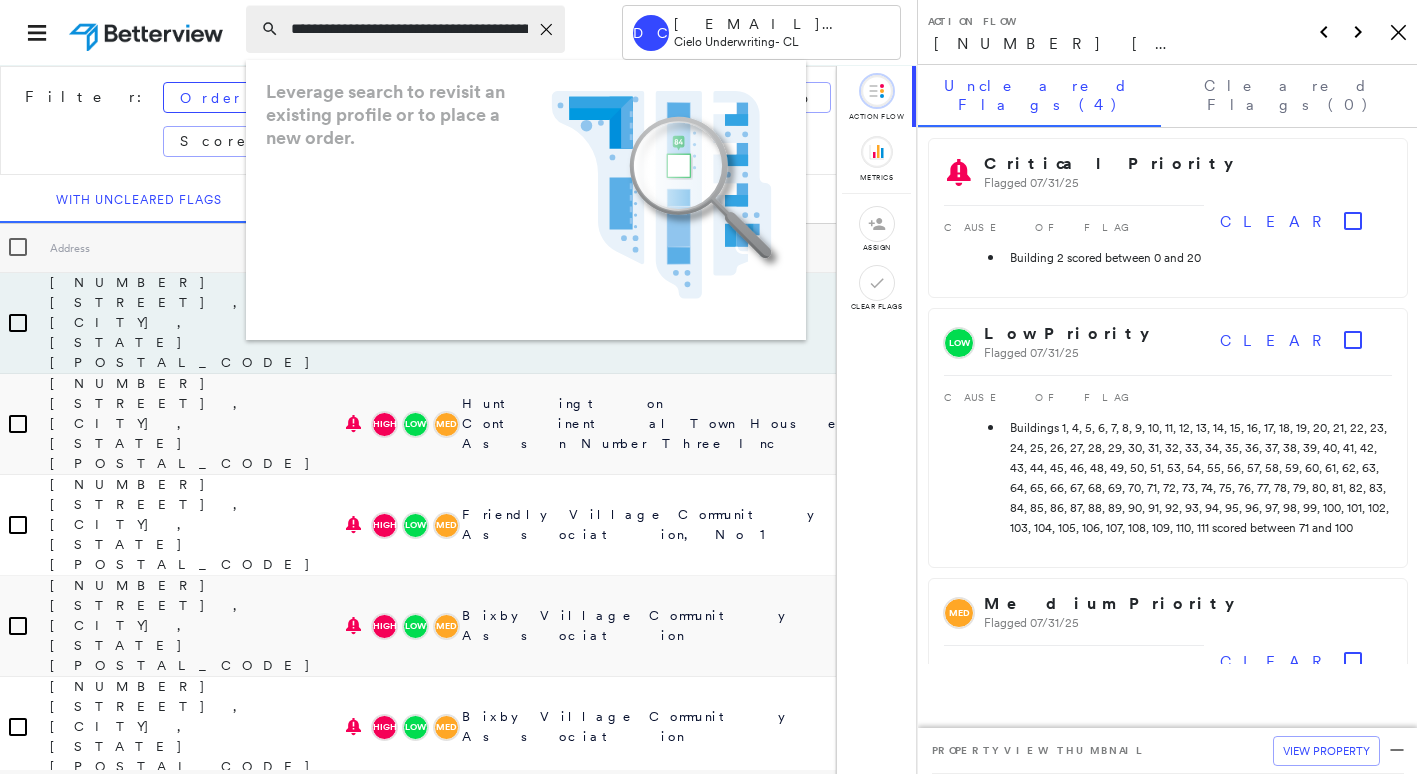 scroll, scrollTop: 0, scrollLeft: 55, axis: horizontal 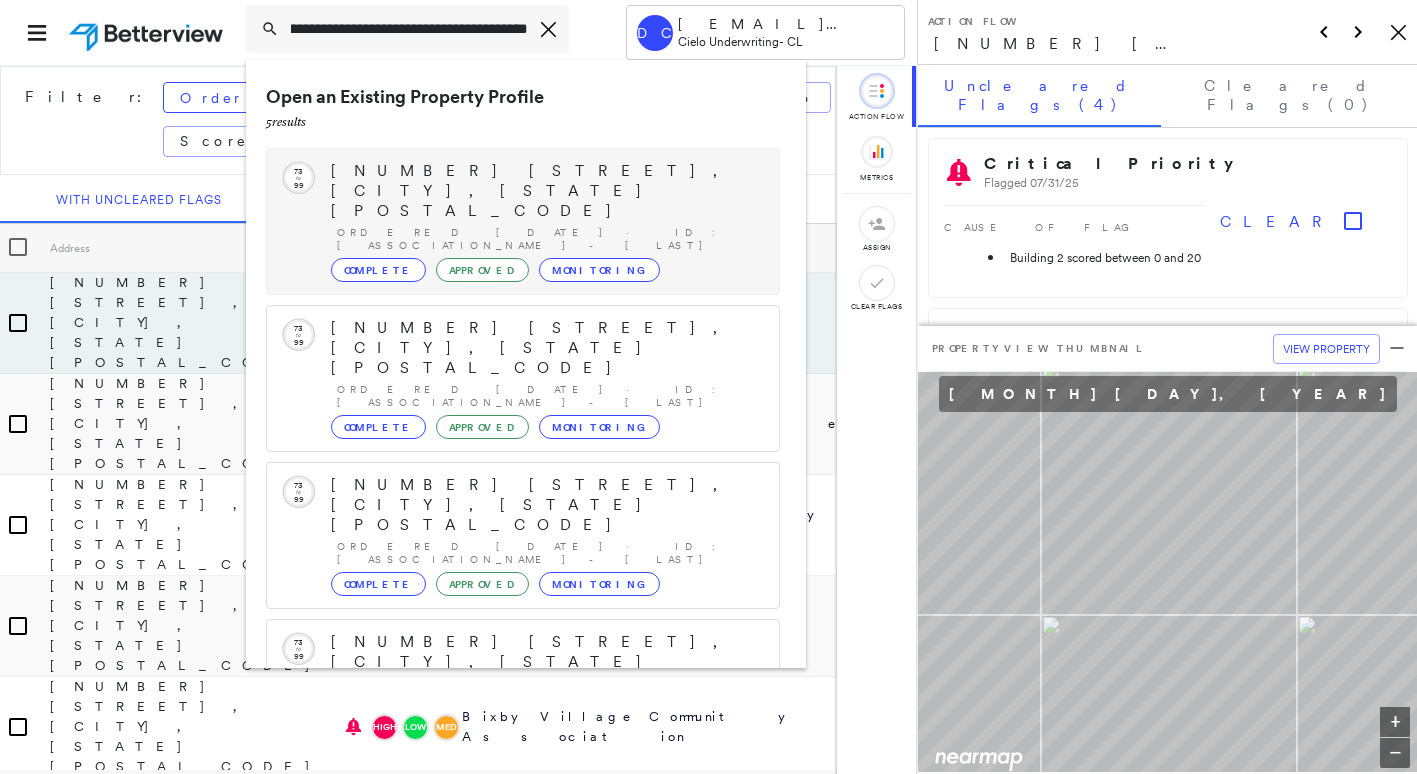 type on "**********" 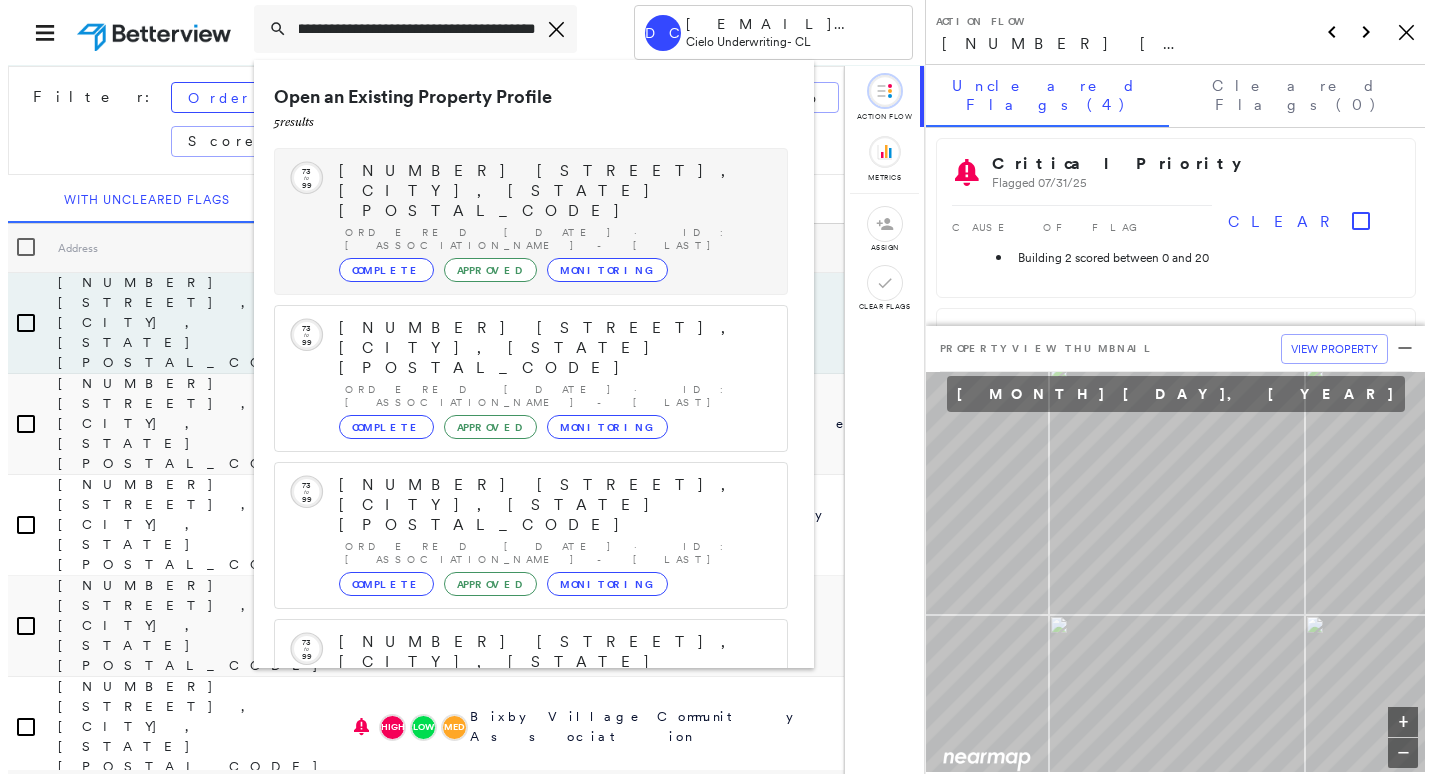 scroll, scrollTop: 0, scrollLeft: 0, axis: both 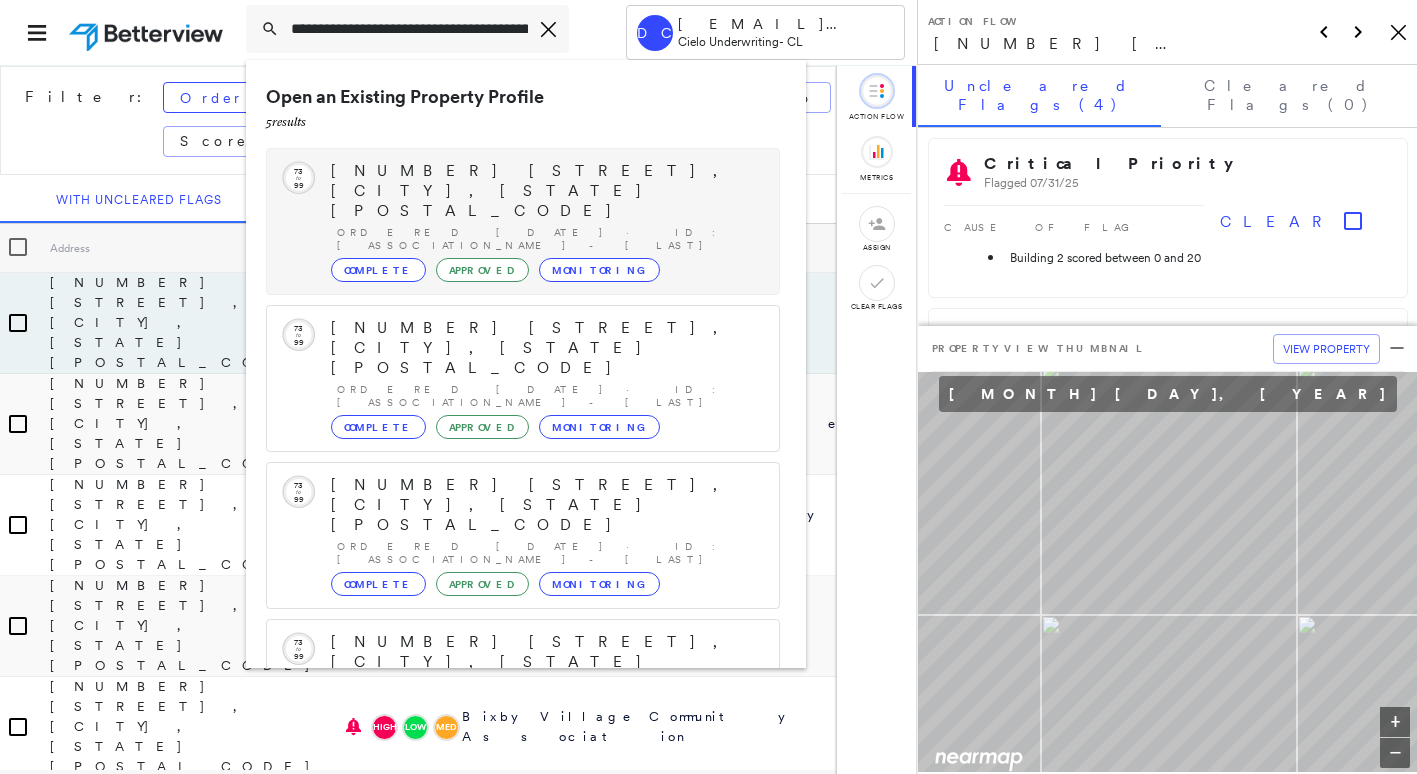 click on "Ordered [DATE] · ID: [ASSOCIATION_NAME]	- [LAST]" at bounding box center (548, 239) 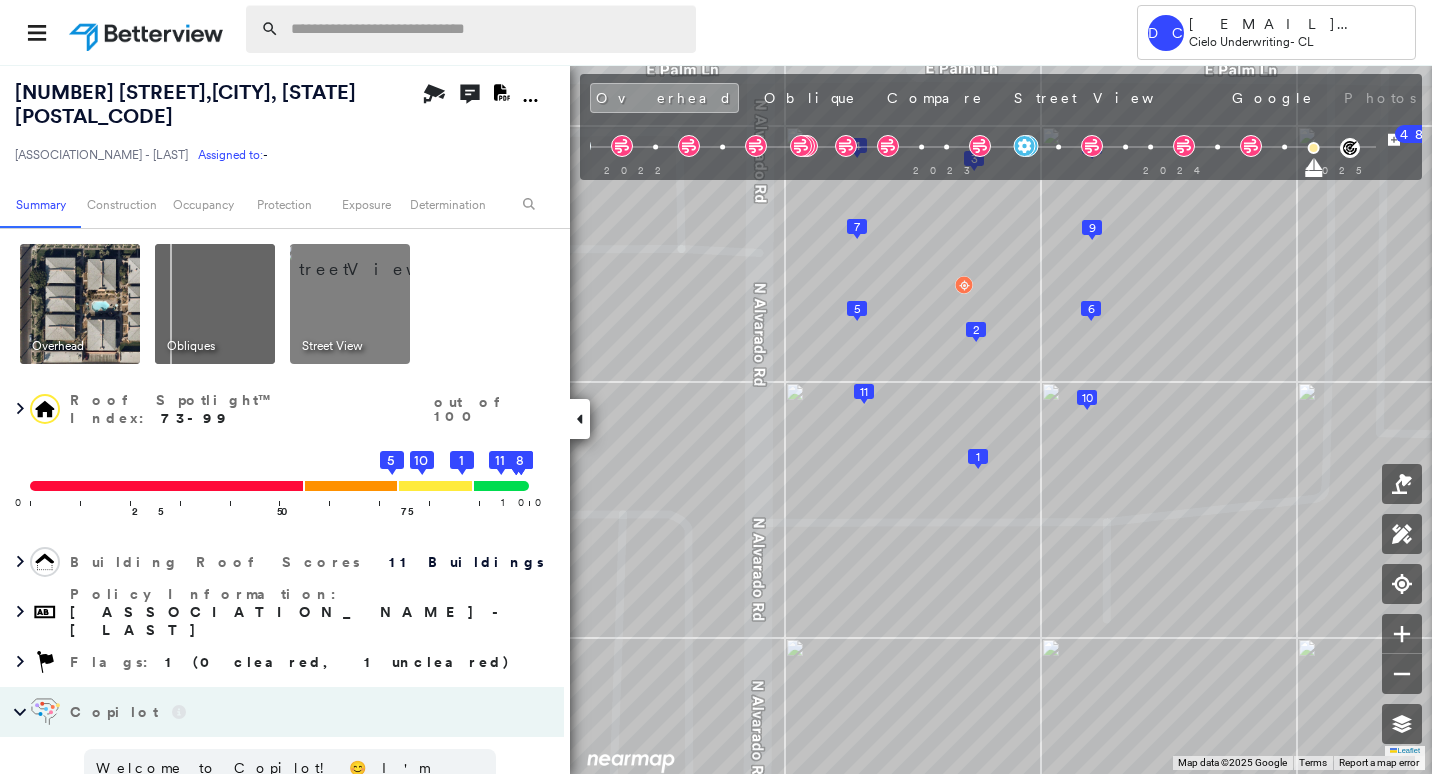 click at bounding box center (487, 29) 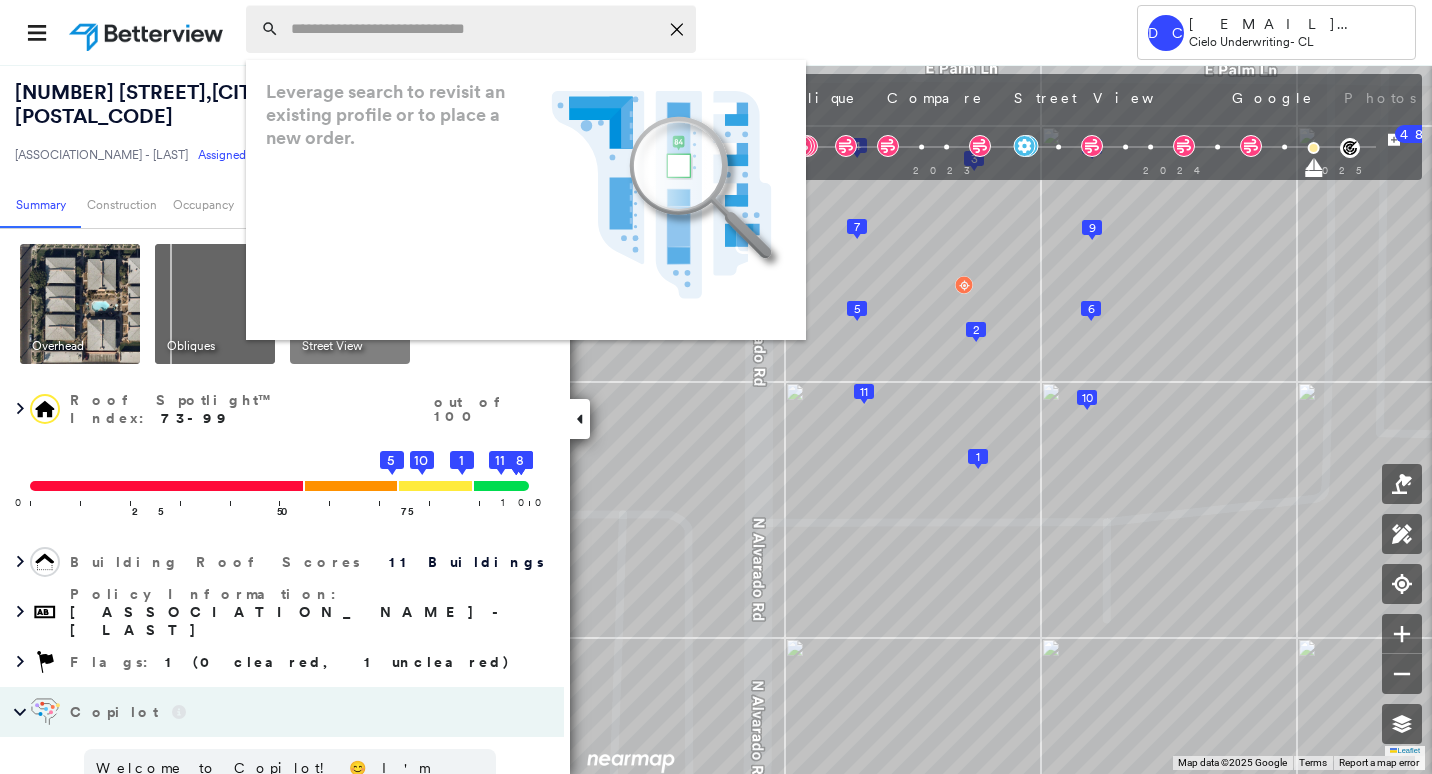 paste on "**********" 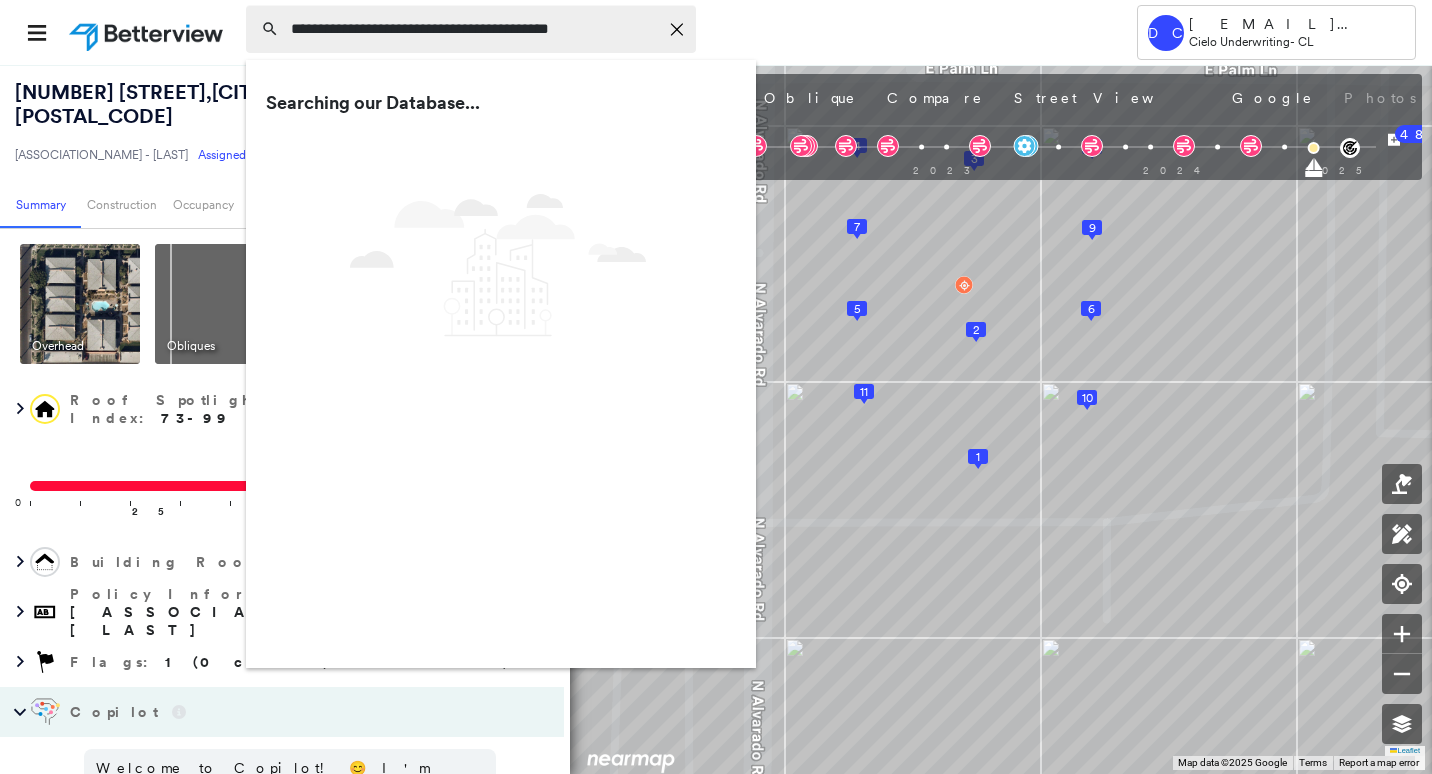 type on "**********" 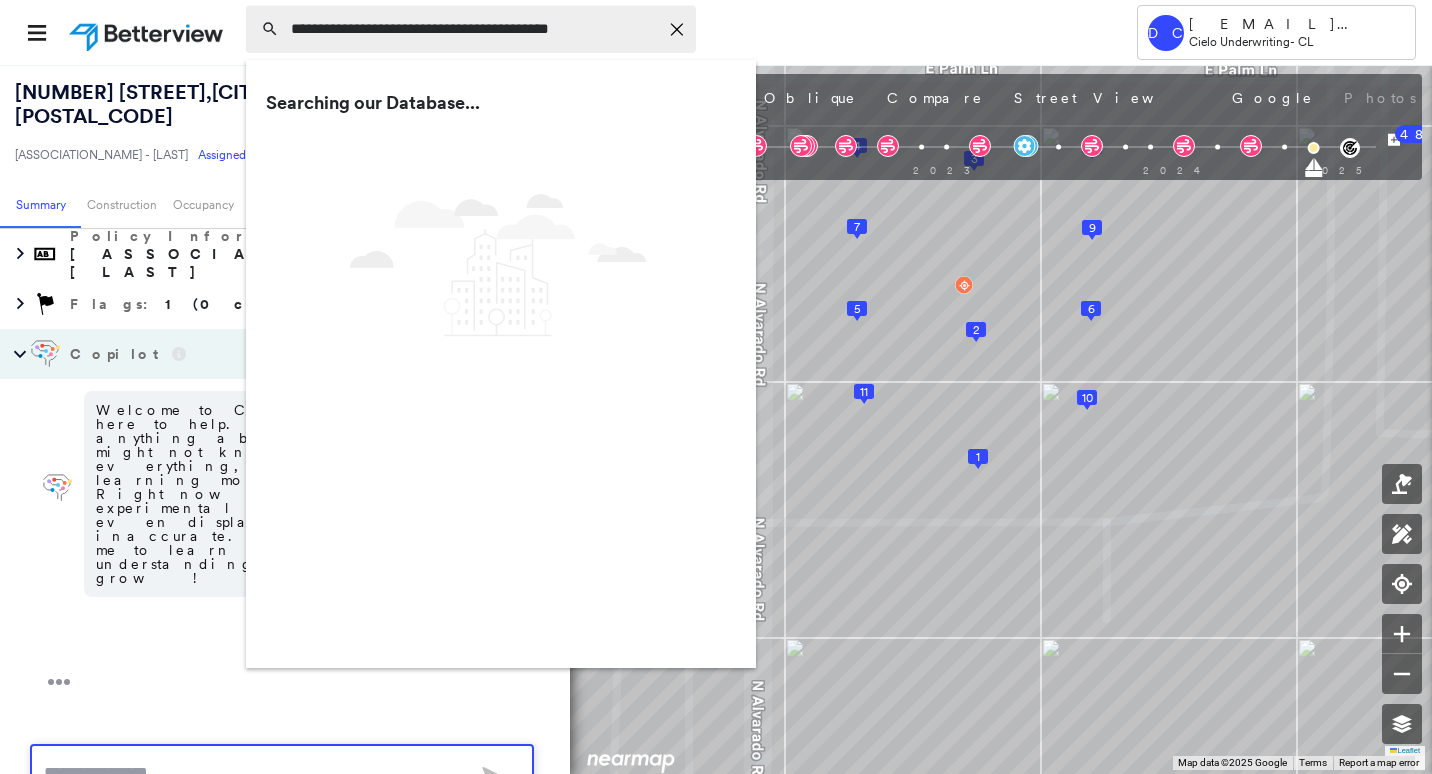 scroll, scrollTop: 513, scrollLeft: 0, axis: vertical 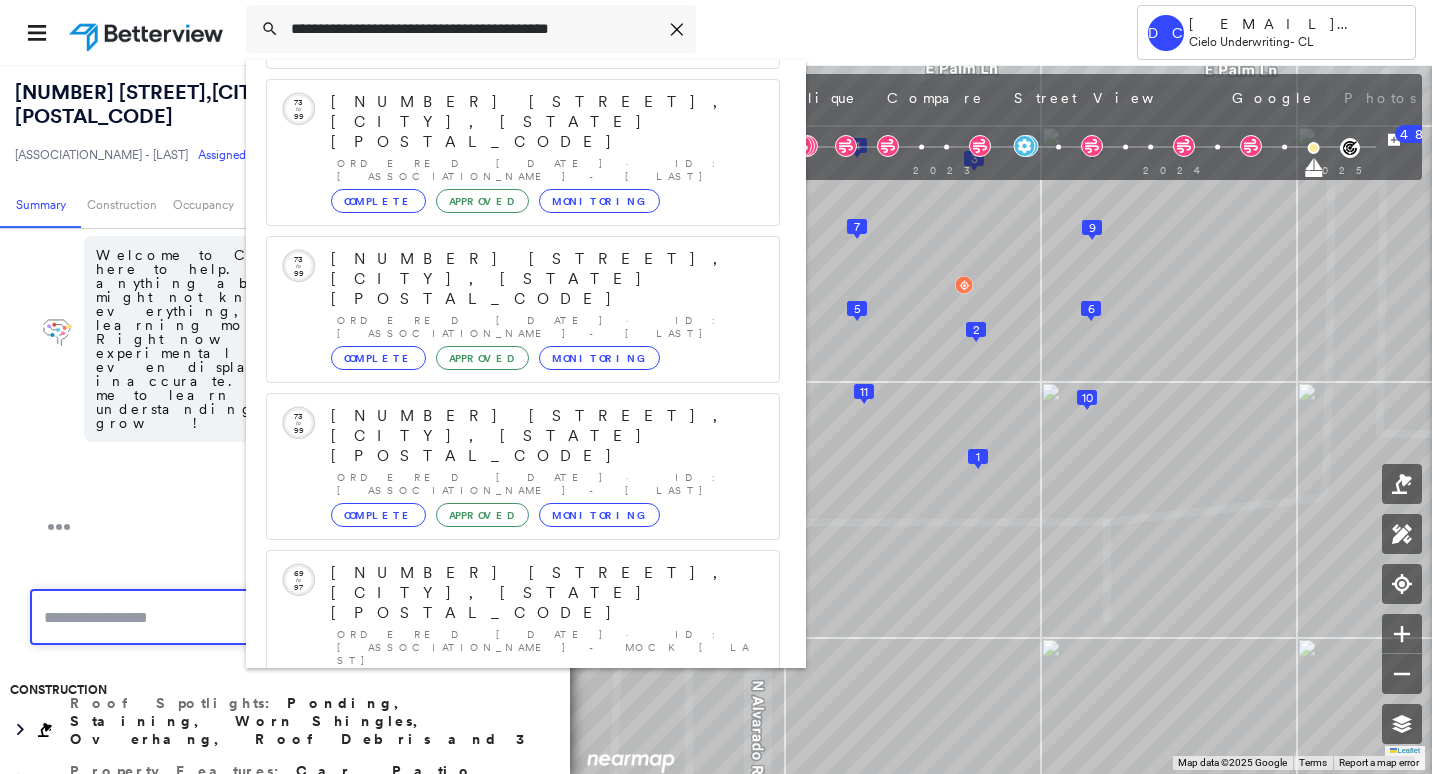 click on "[NUMBER] [STREET], [CITY], [STATE] [POSTAL_CODE], USA" at bounding box center [501, 846] 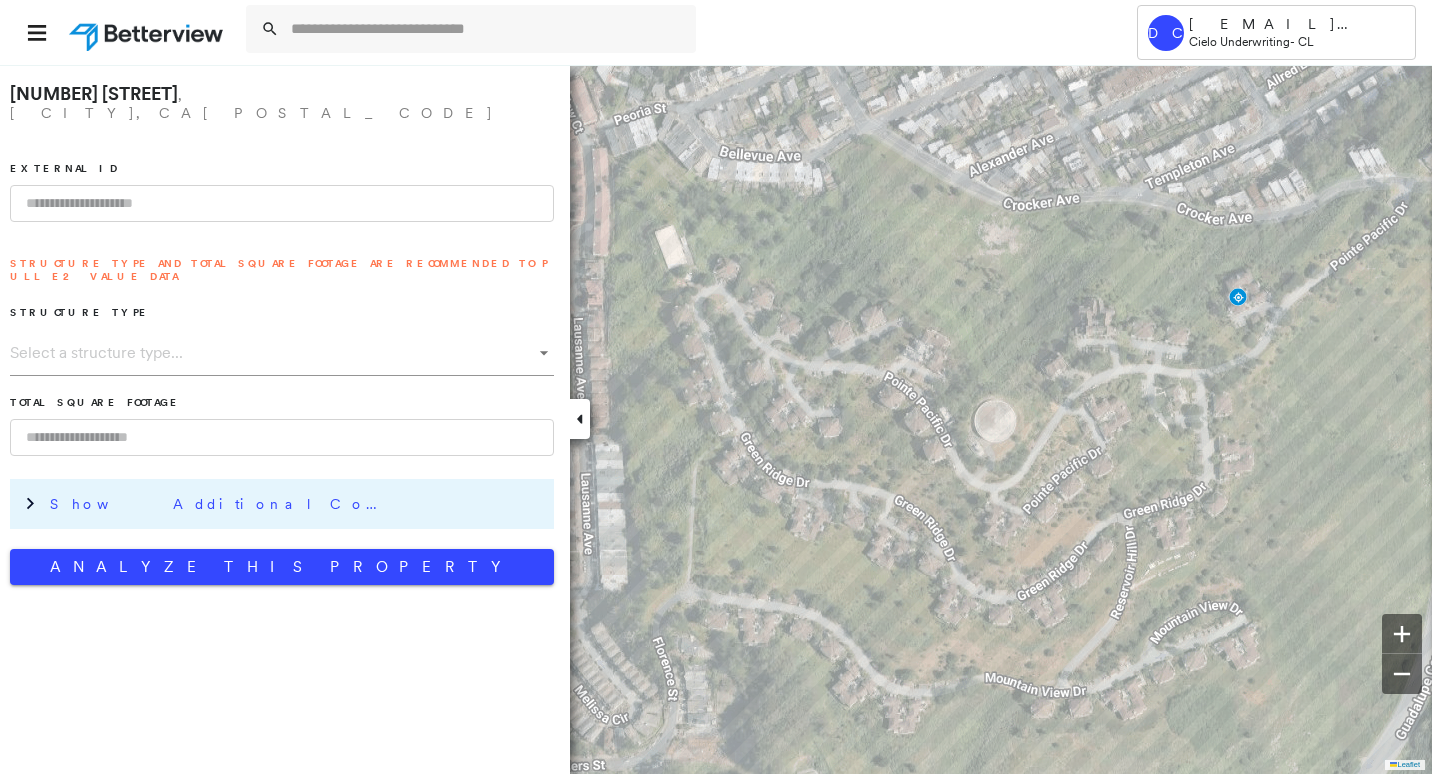 click on "Show Additional Company Data" at bounding box center [297, 504] 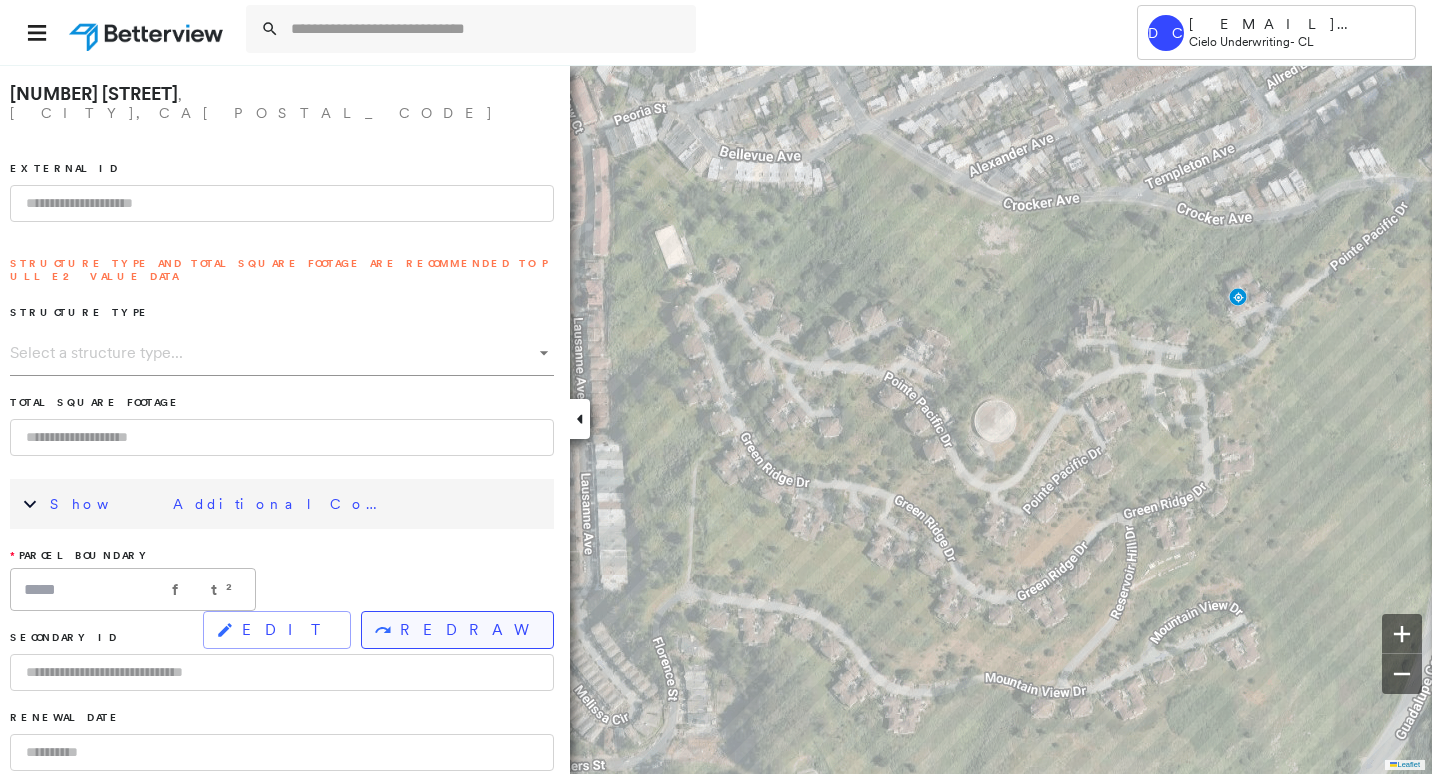 click on "REDRAW" at bounding box center [468, 630] 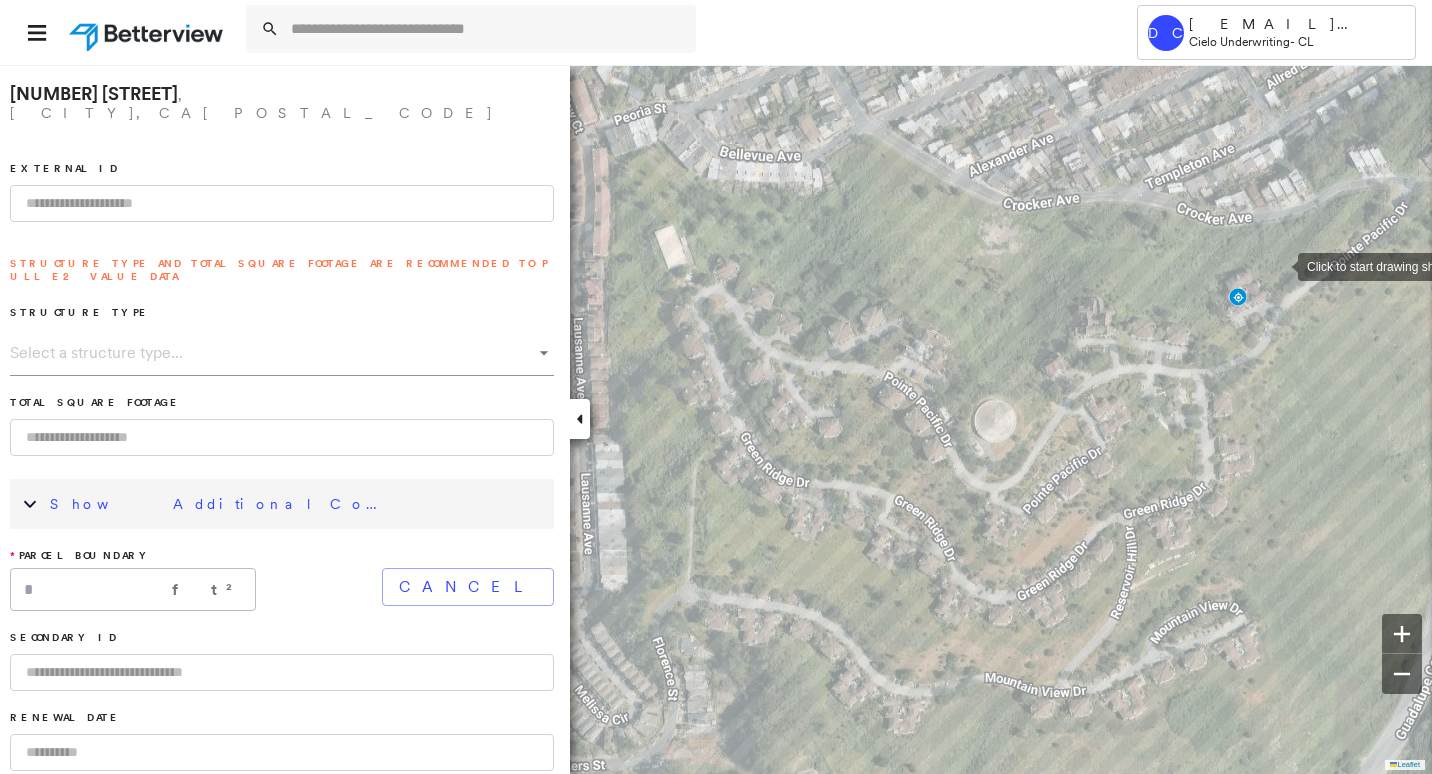 click at bounding box center (1278, 265) 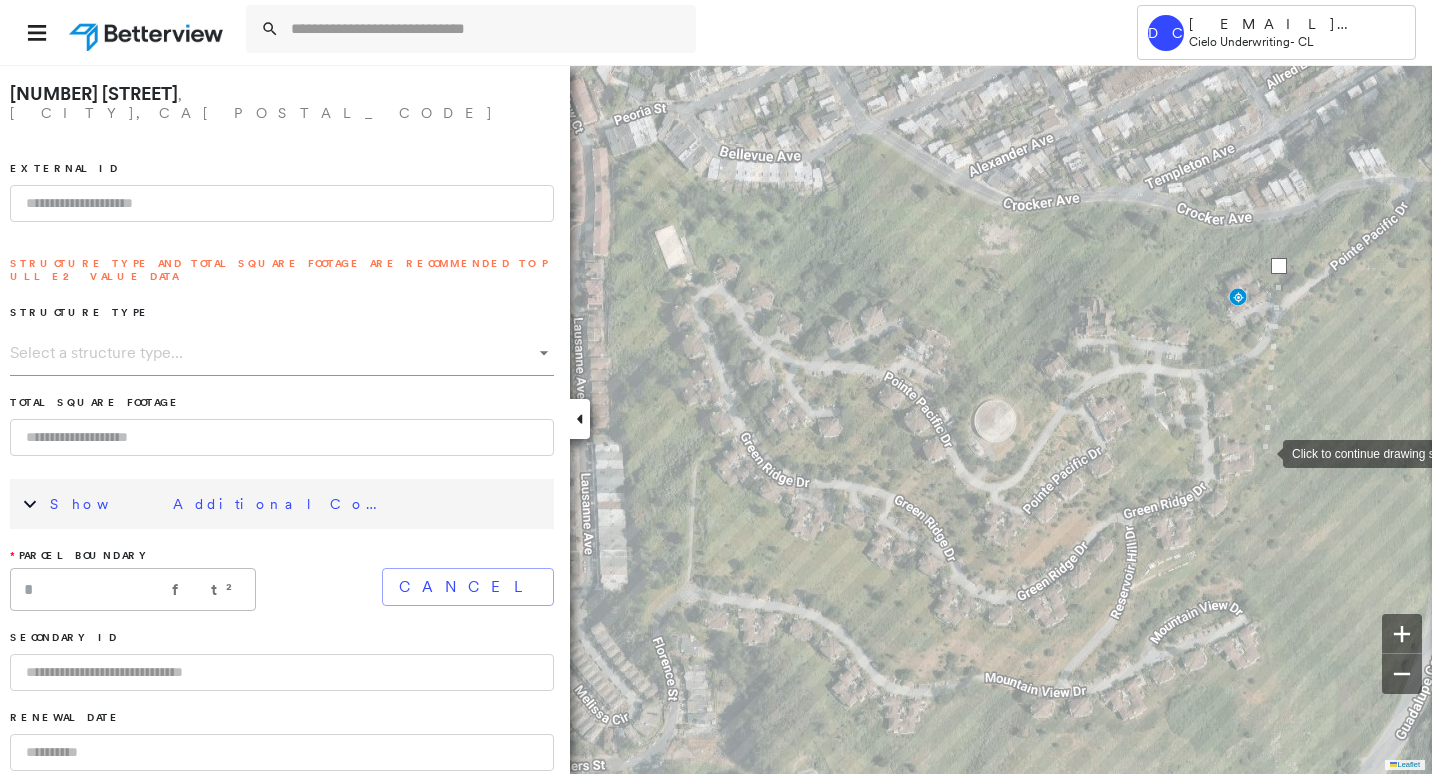 click at bounding box center (1263, 452) 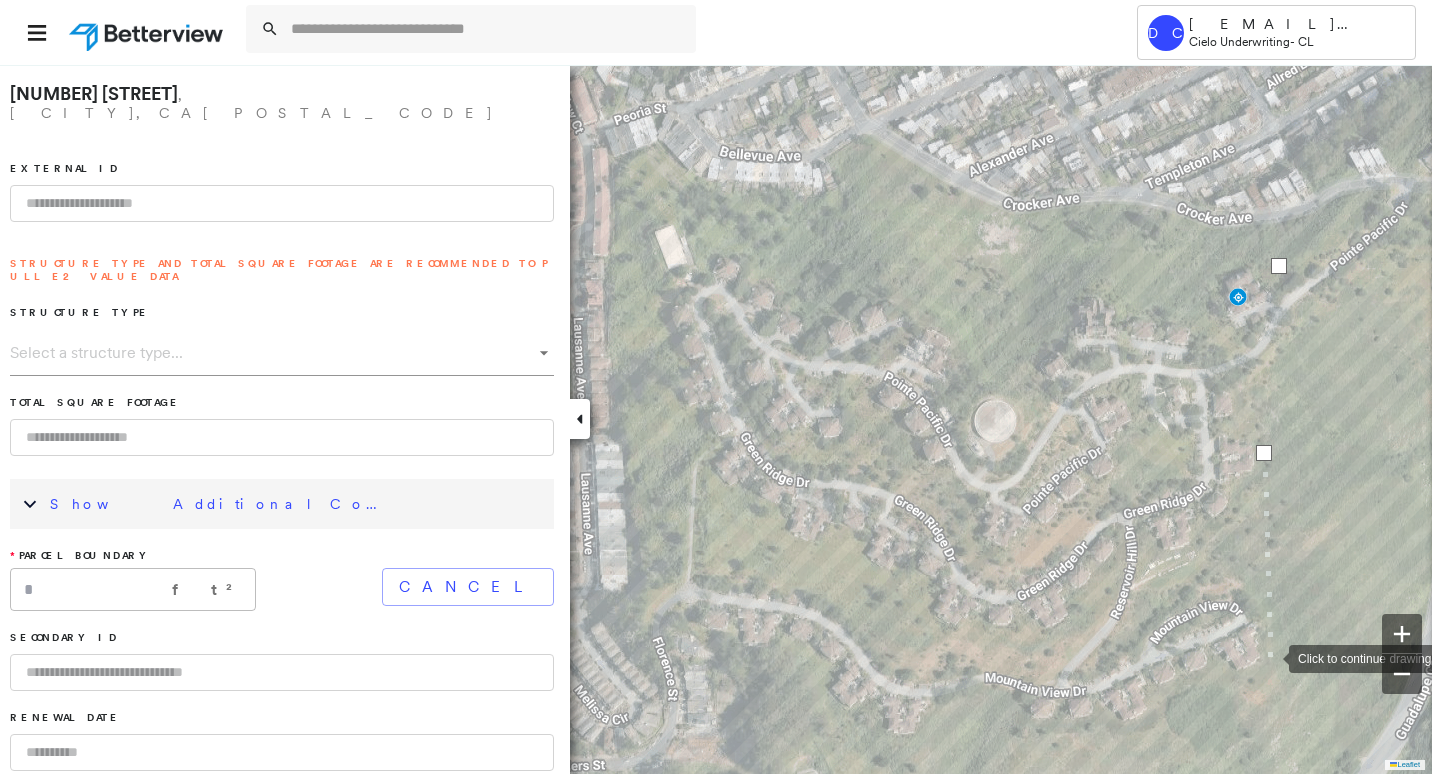 click at bounding box center [1269, 657] 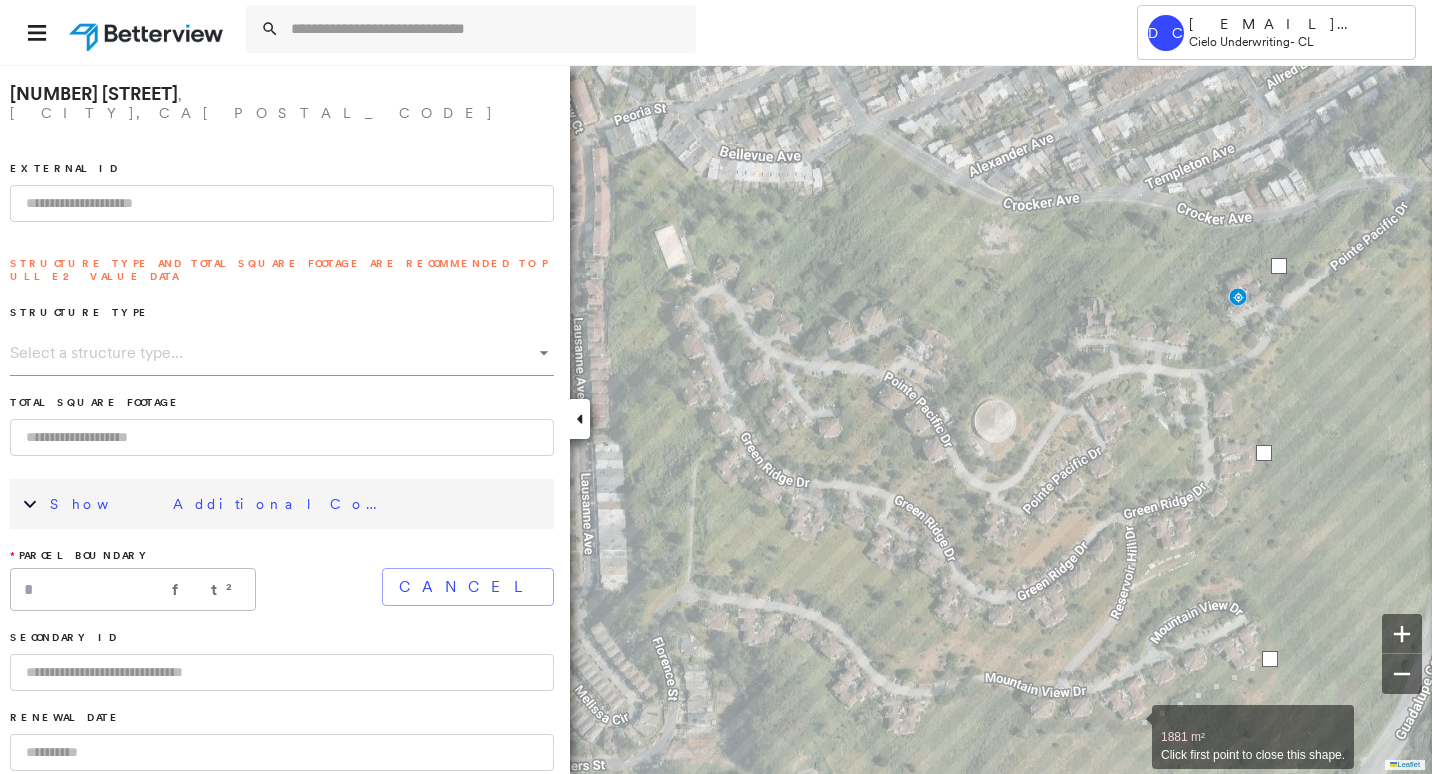 click at bounding box center (1132, 726) 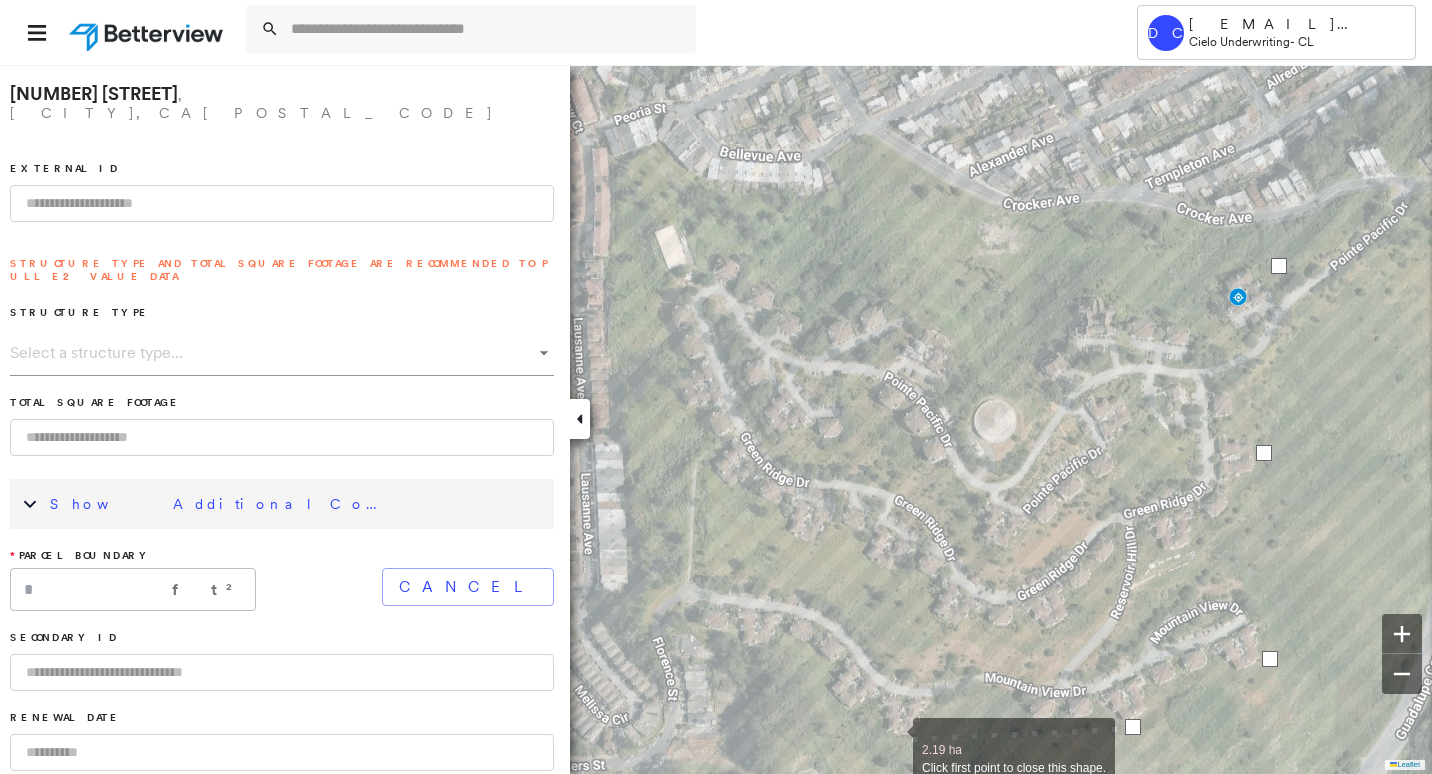 click at bounding box center (893, 739) 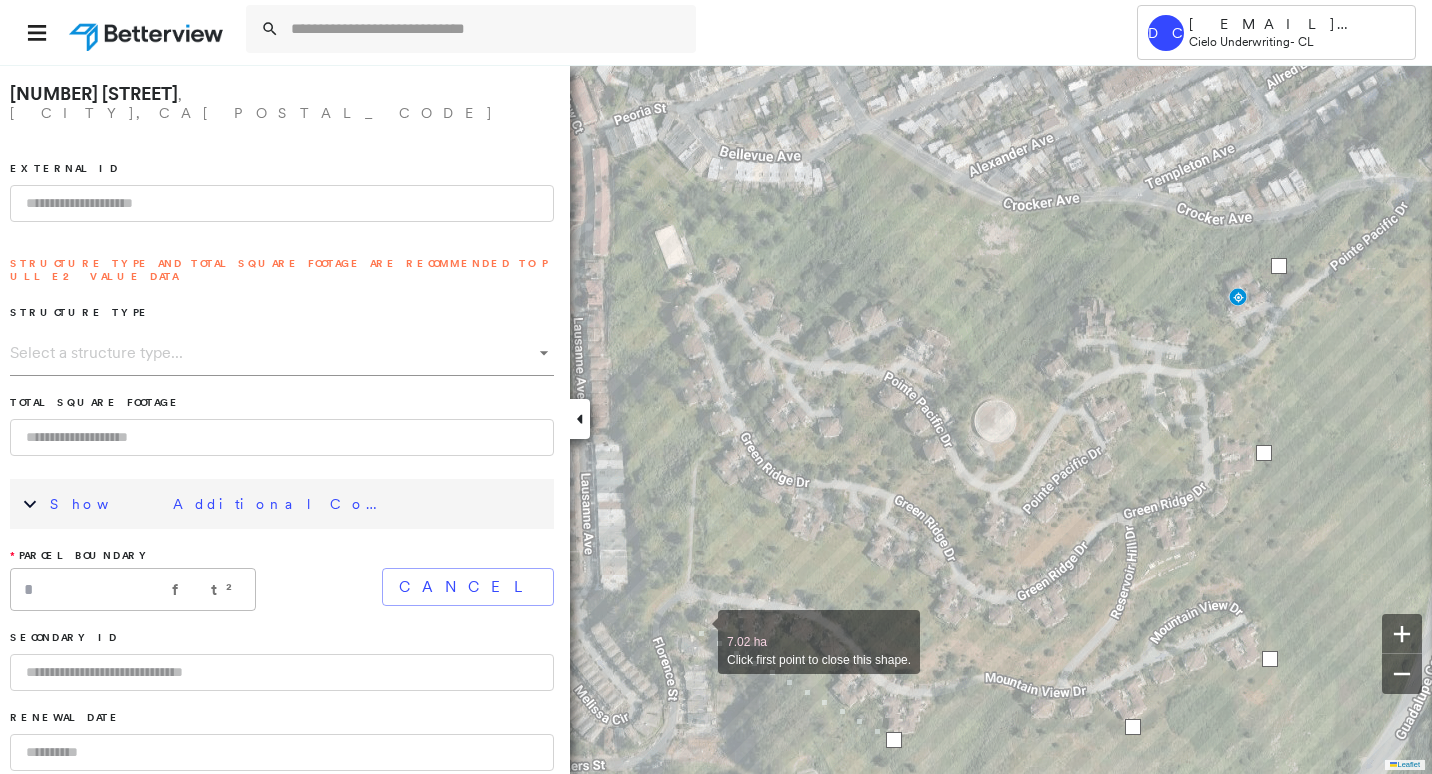 click at bounding box center (698, 631) 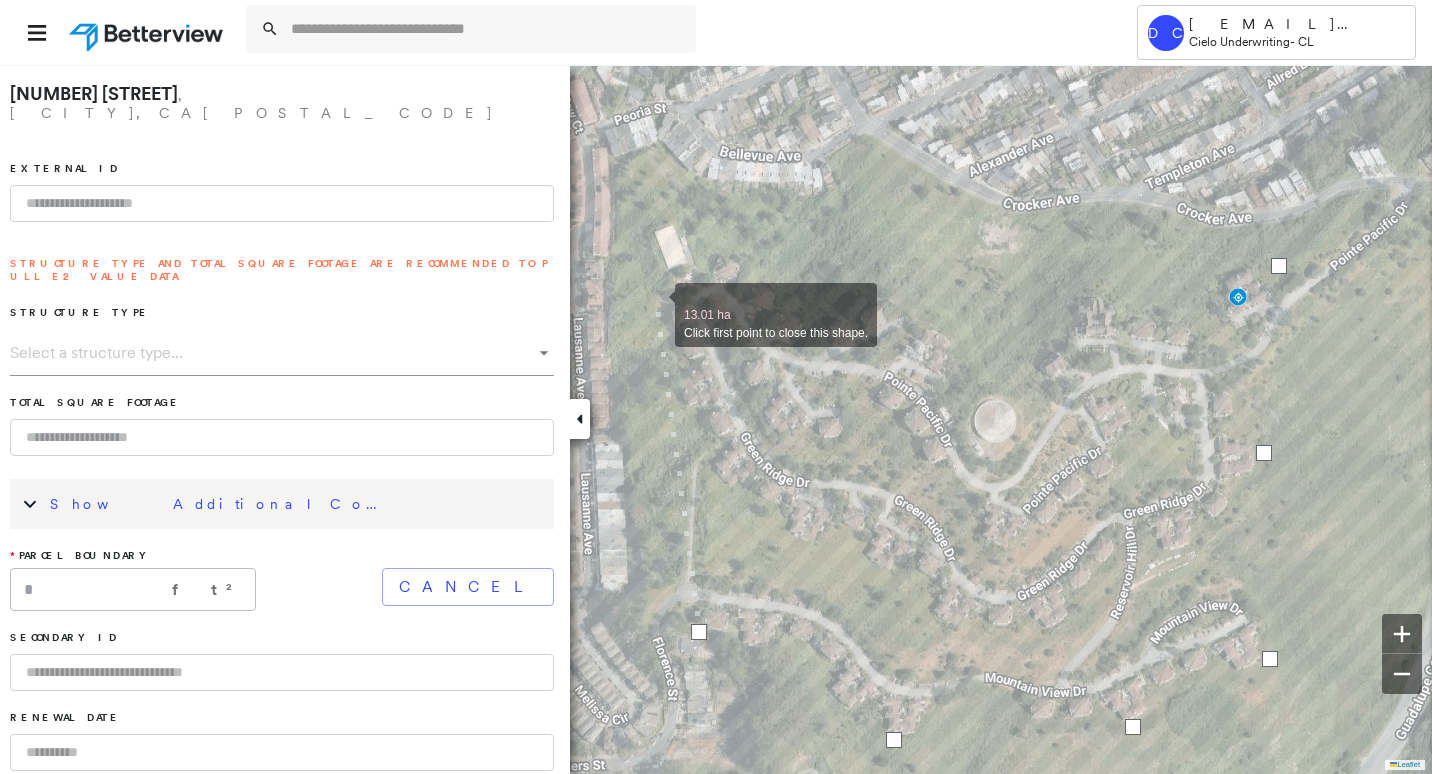 click at bounding box center (655, 304) 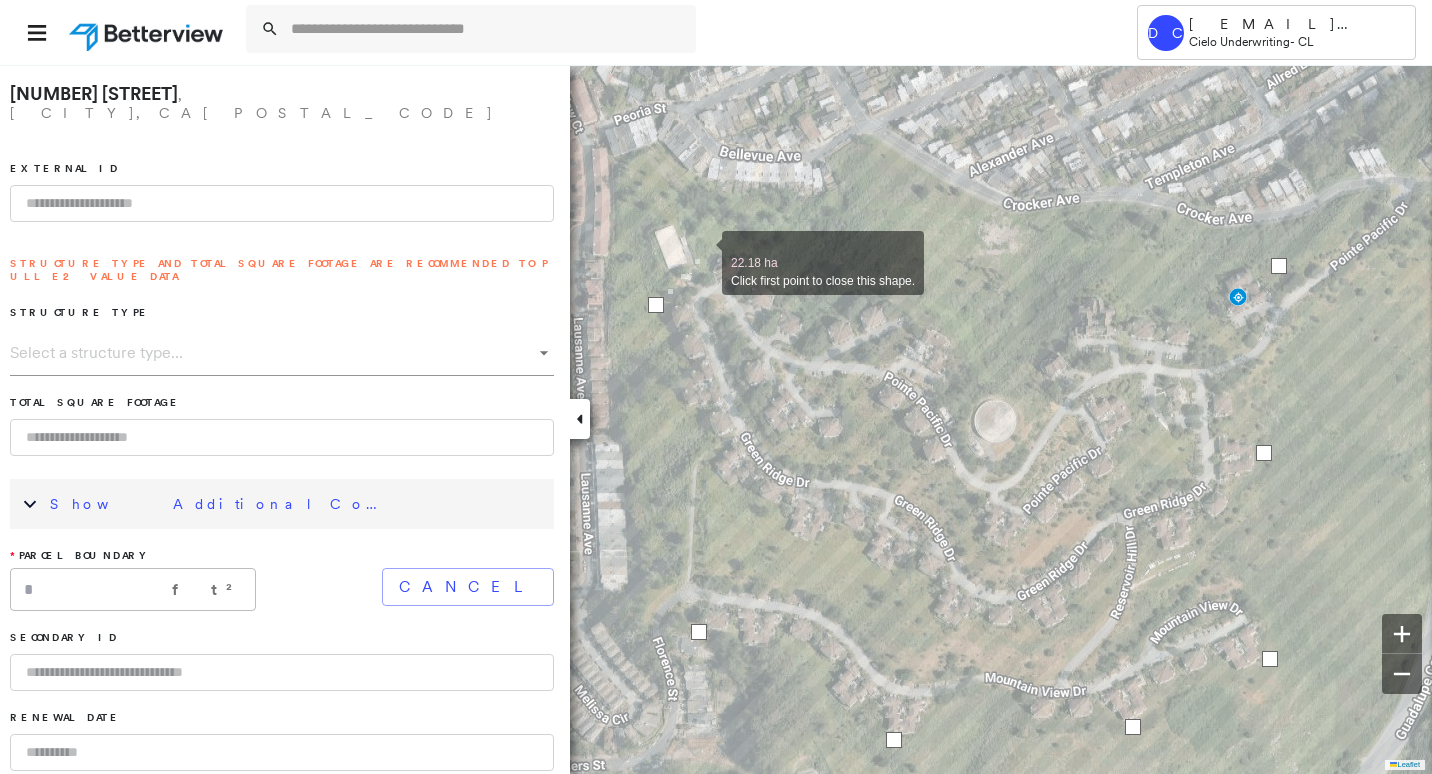click at bounding box center (702, 252) 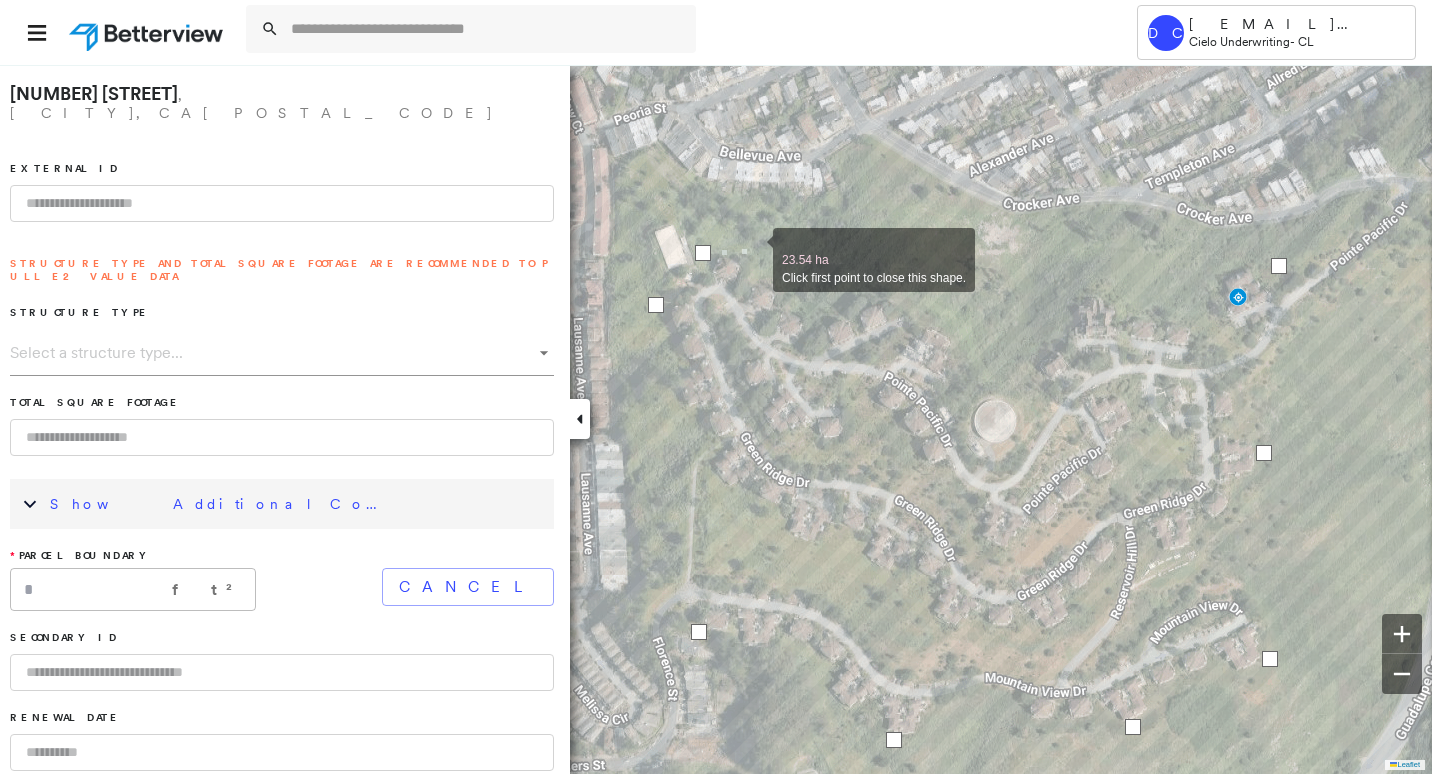 click at bounding box center (753, 249) 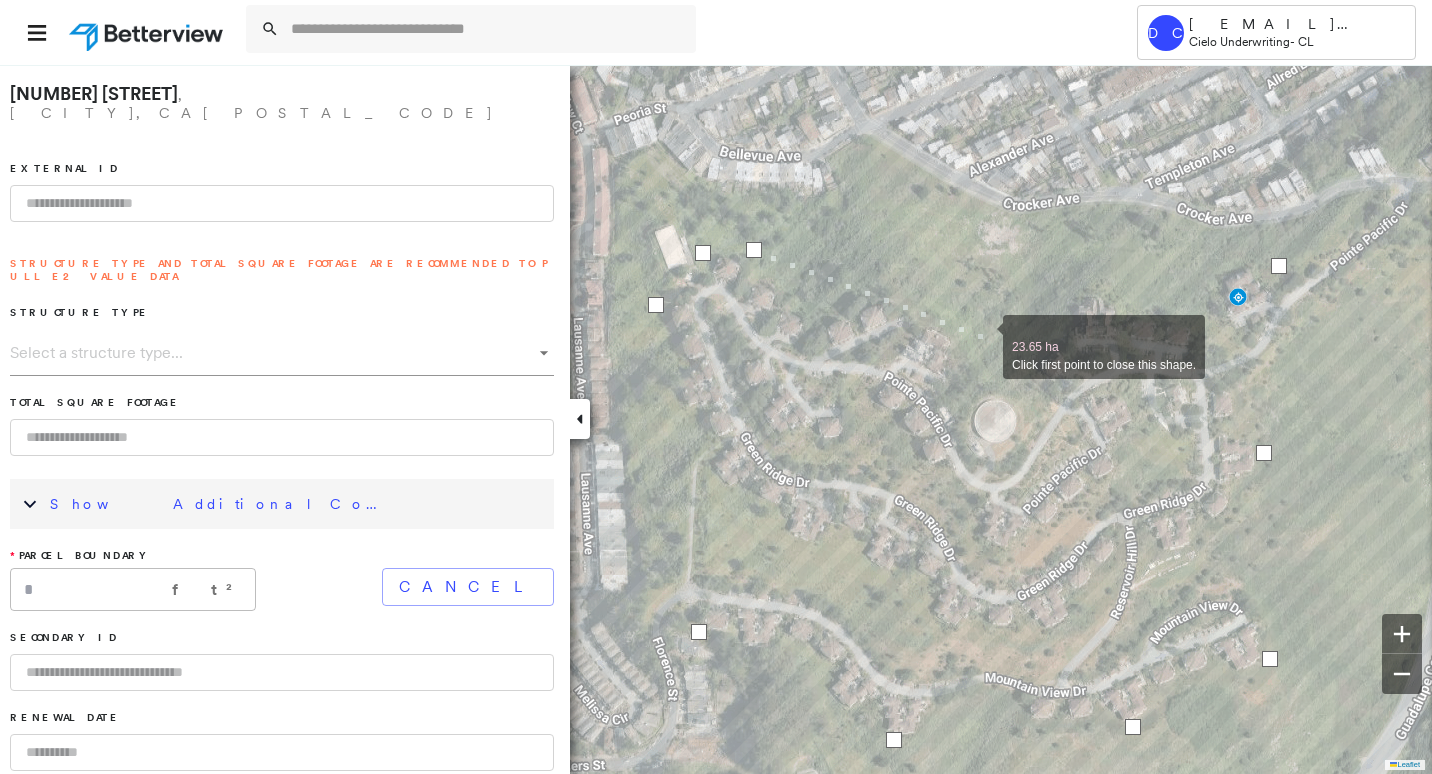 click at bounding box center (983, 336) 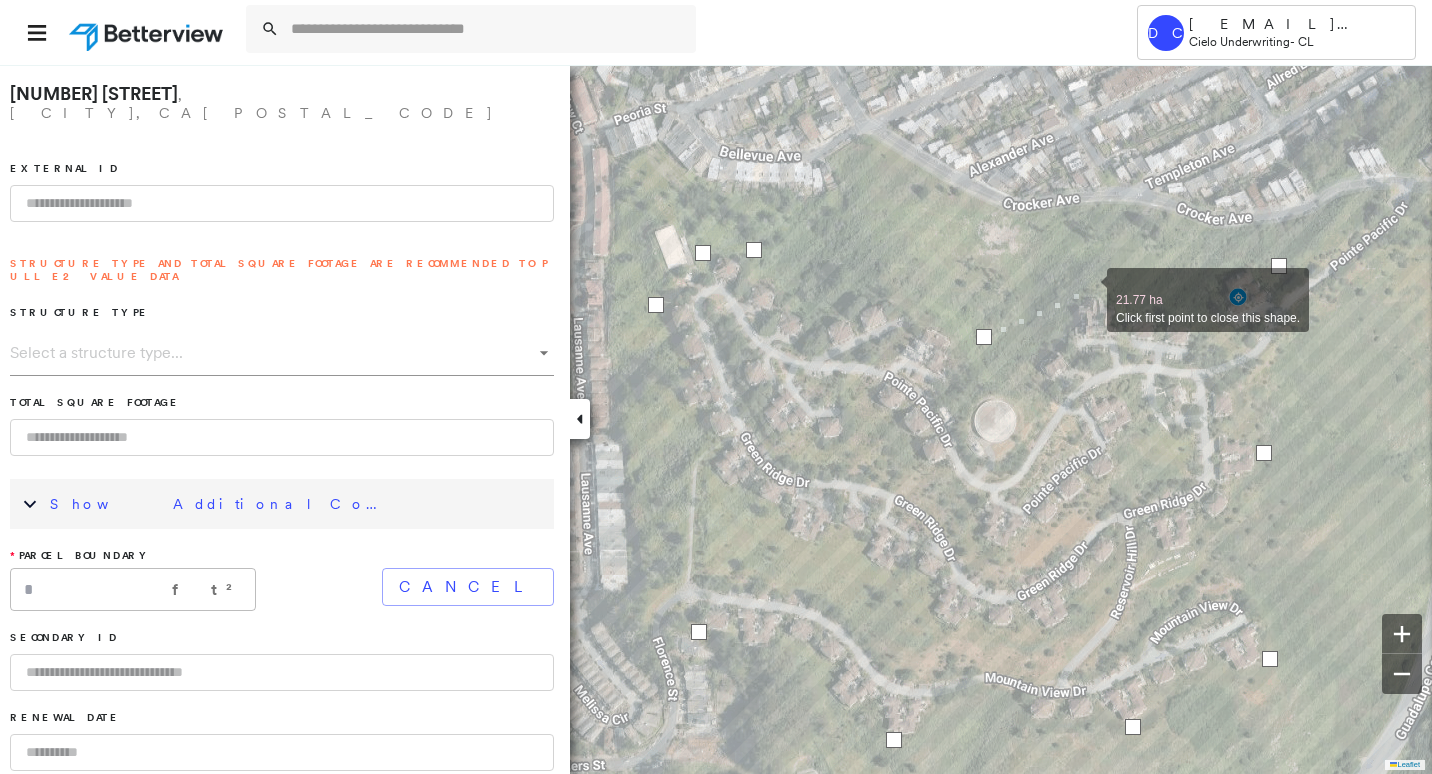 click at bounding box center [1087, 289] 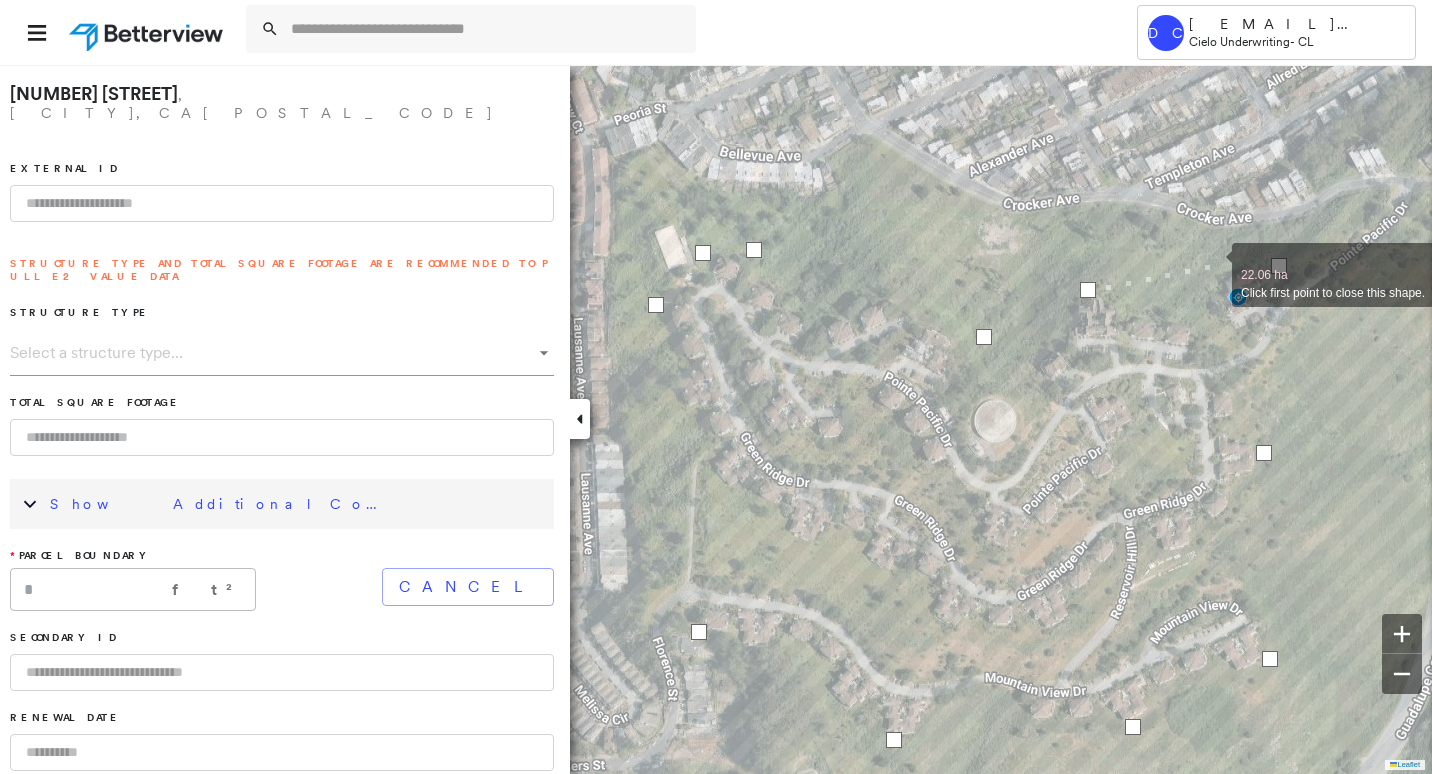 click at bounding box center (1212, 264) 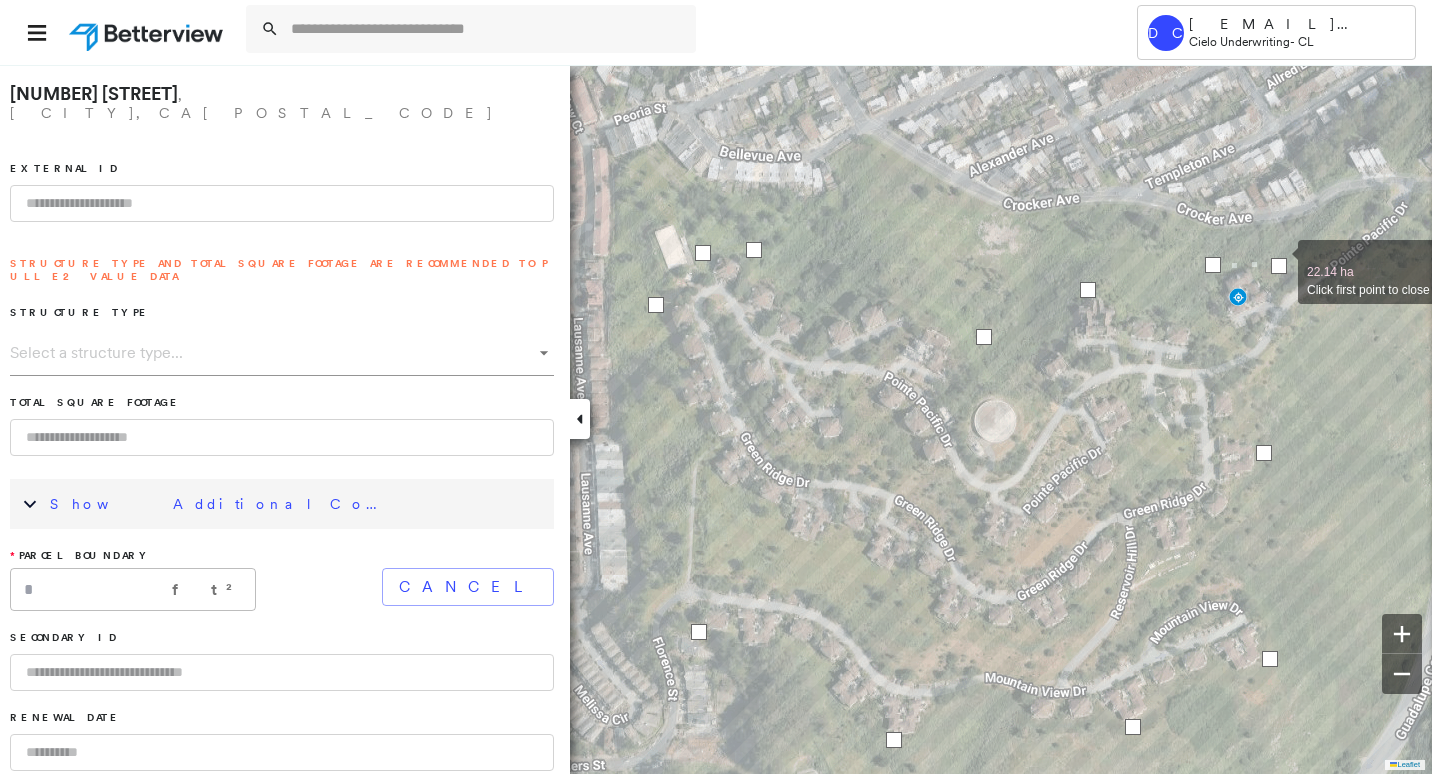 click at bounding box center (1279, 266) 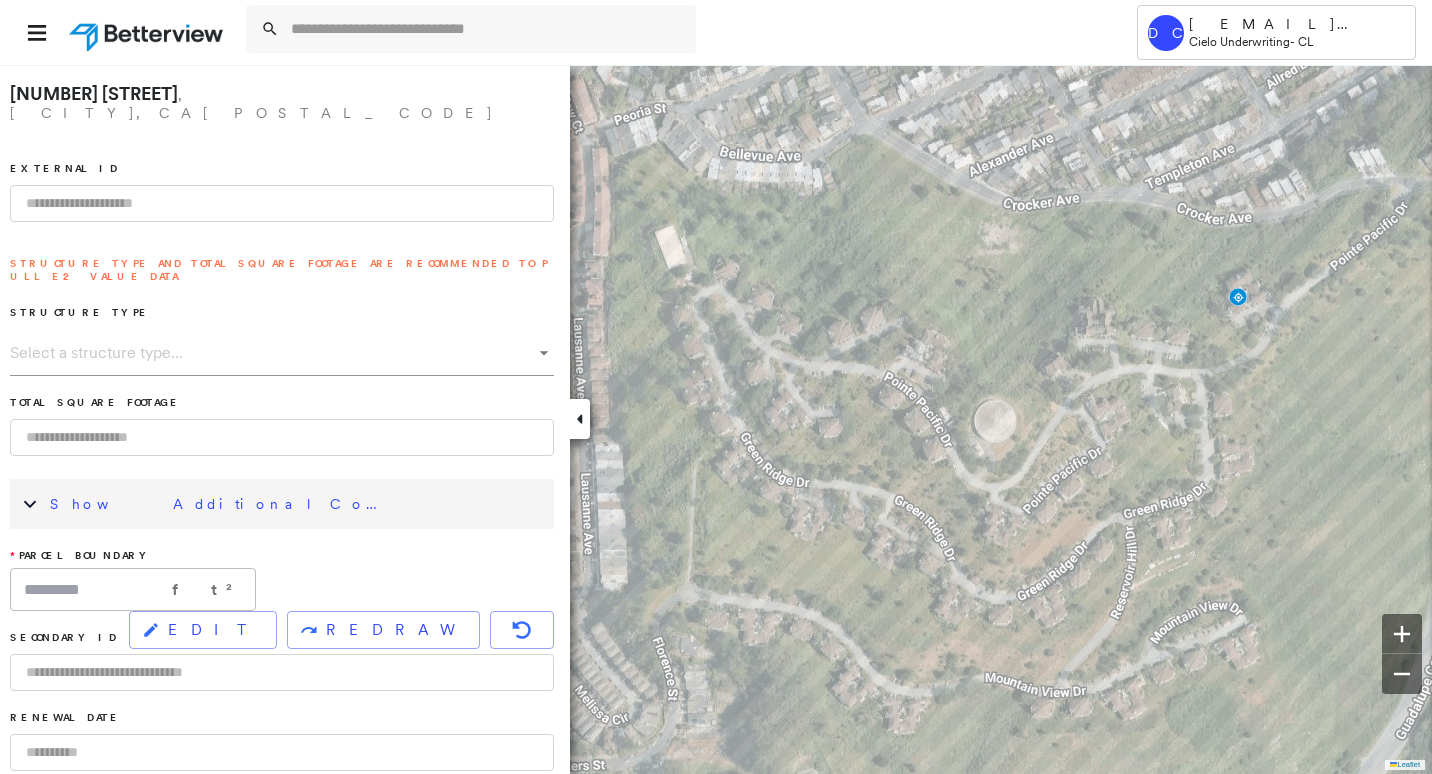 click at bounding box center [282, 203] 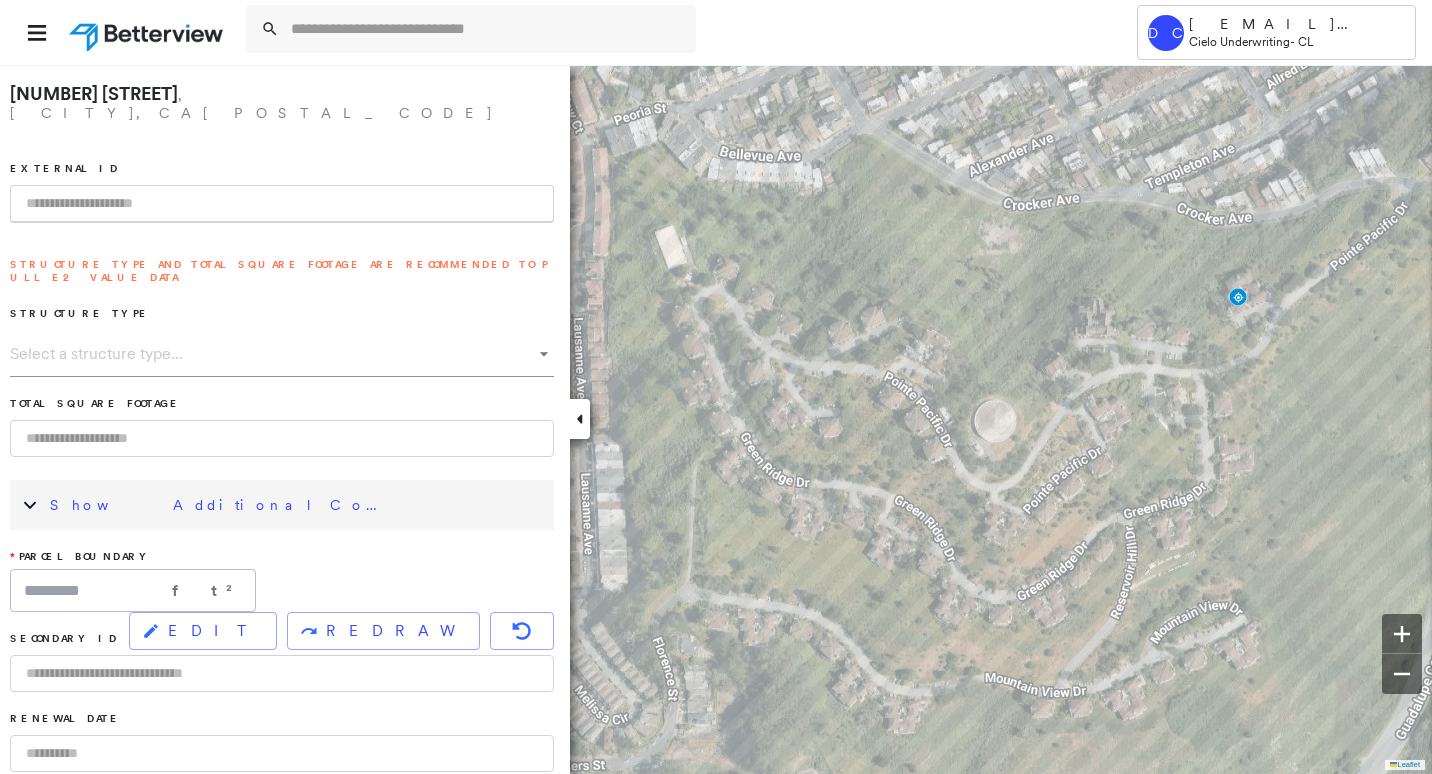 click at bounding box center (282, 204) 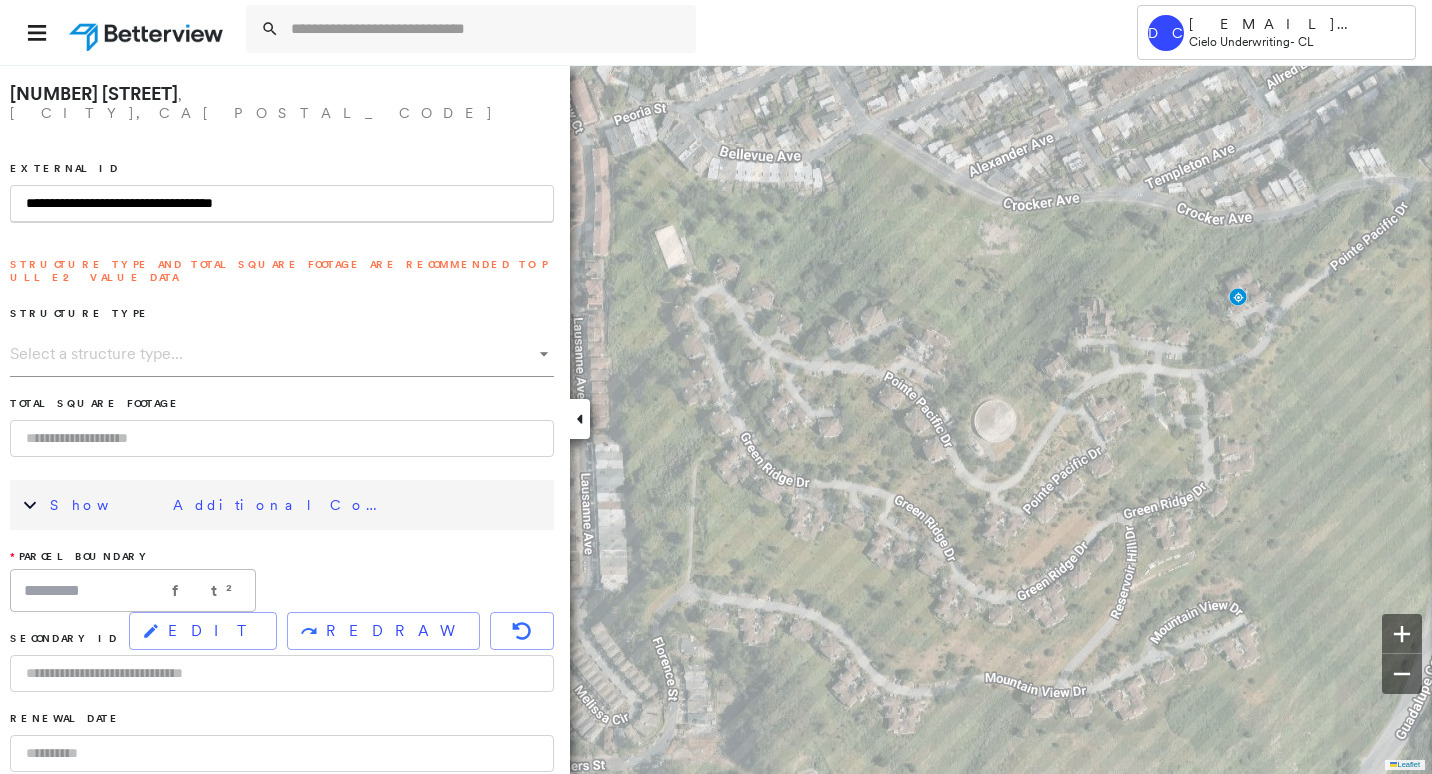 type on "**********" 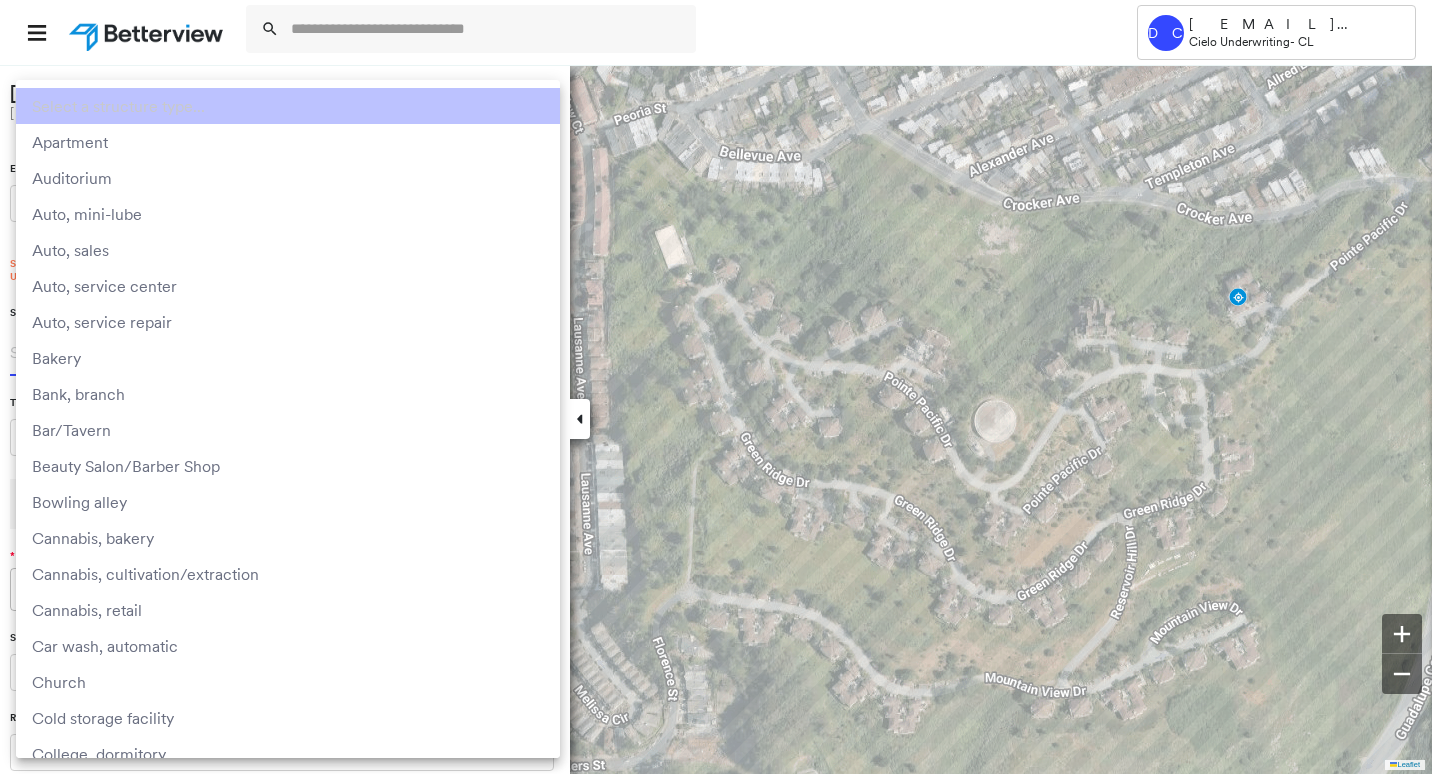 type 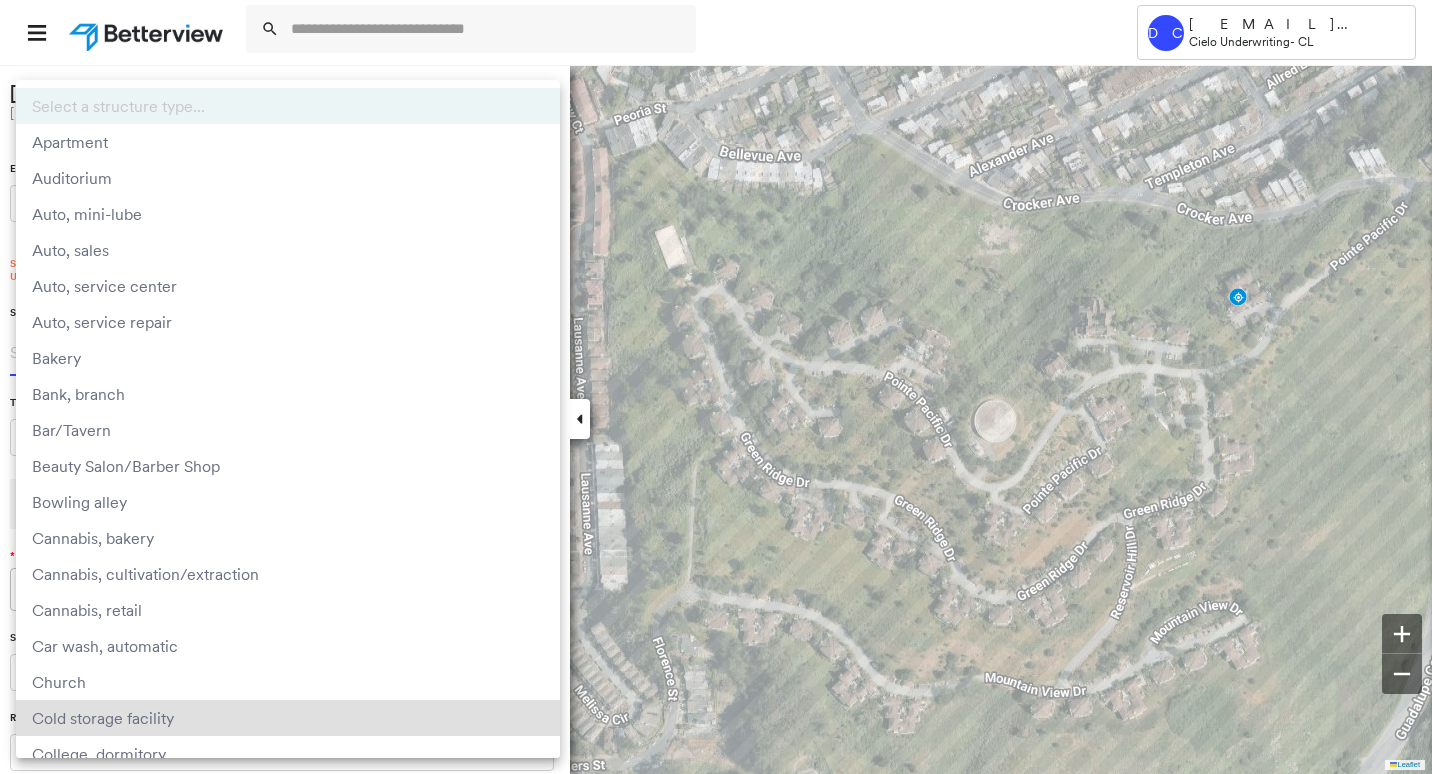 type 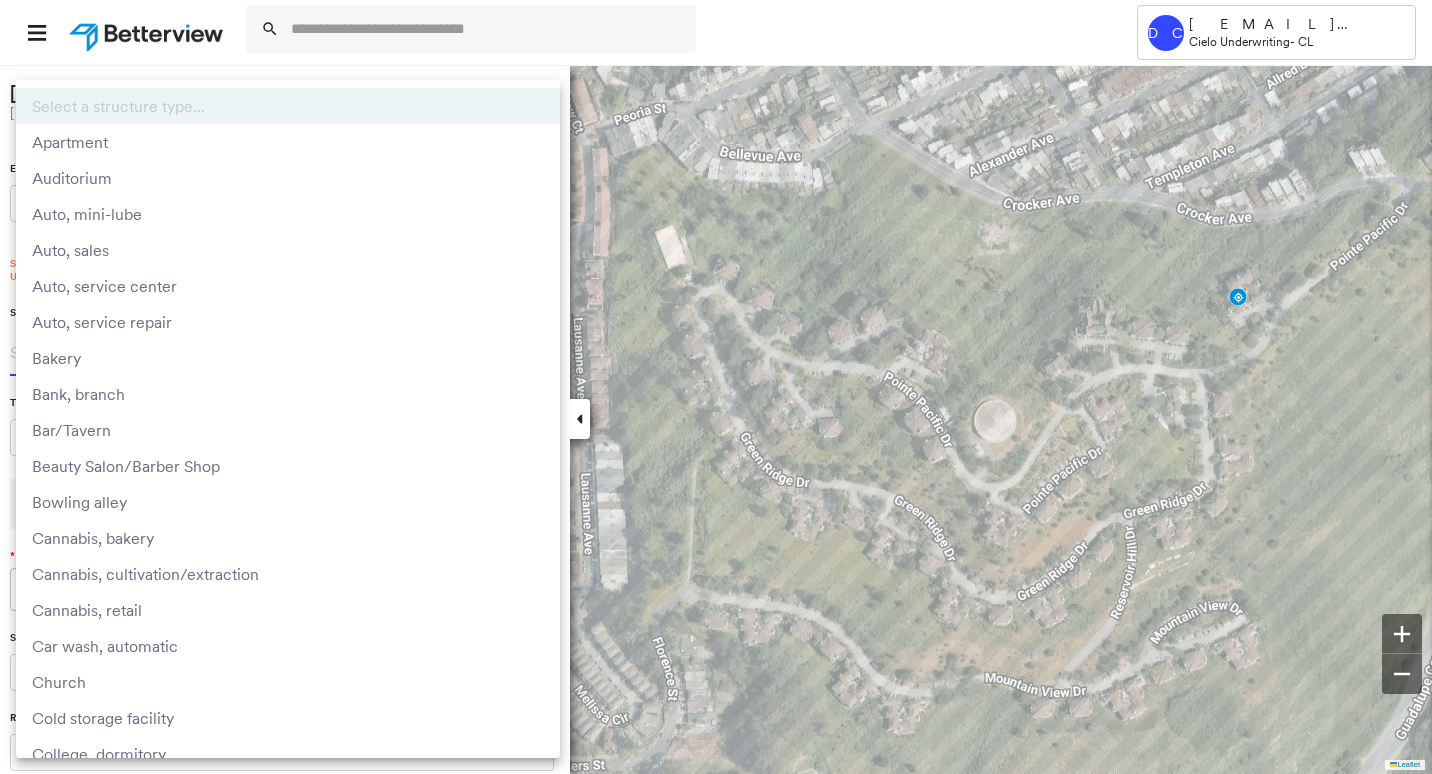 scroll, scrollTop: 407, scrollLeft: 0, axis: vertical 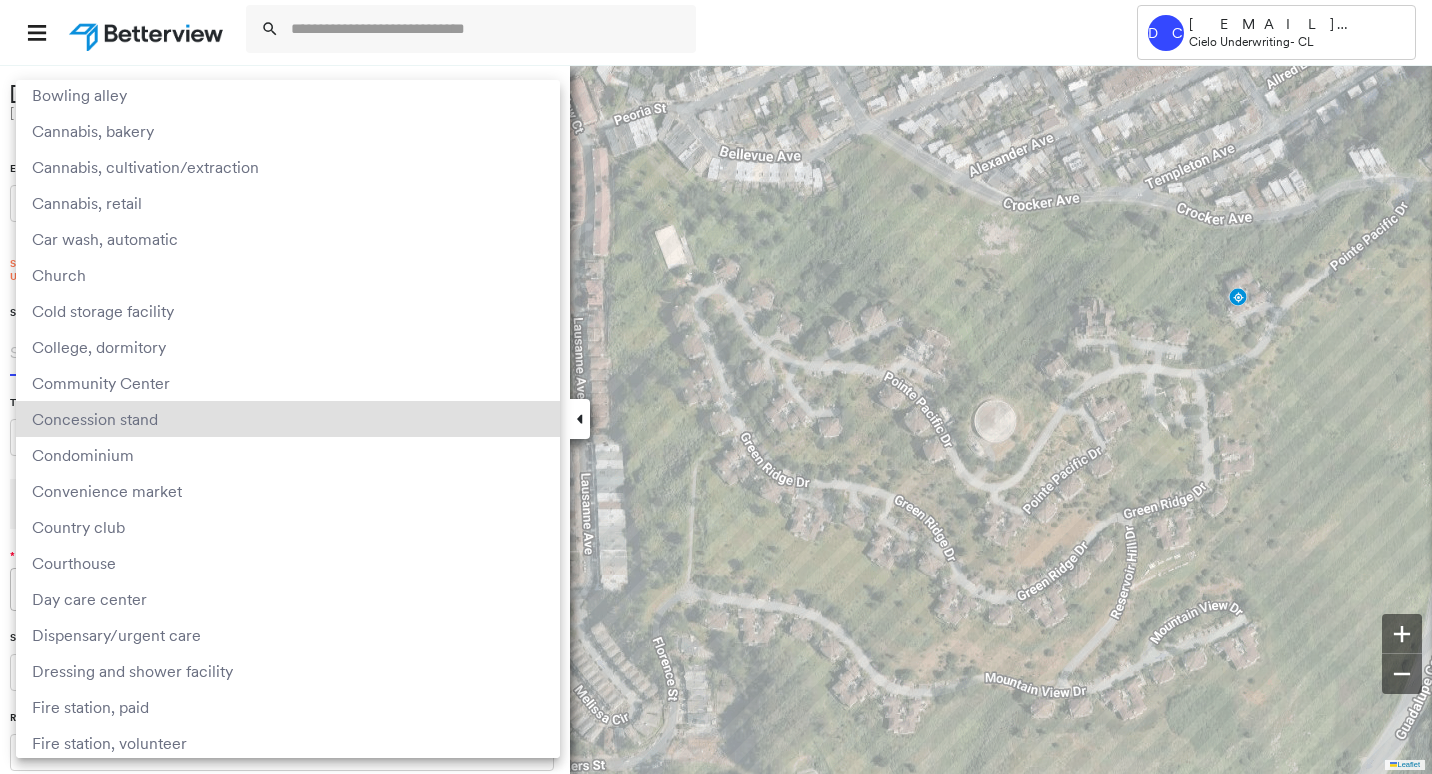 type 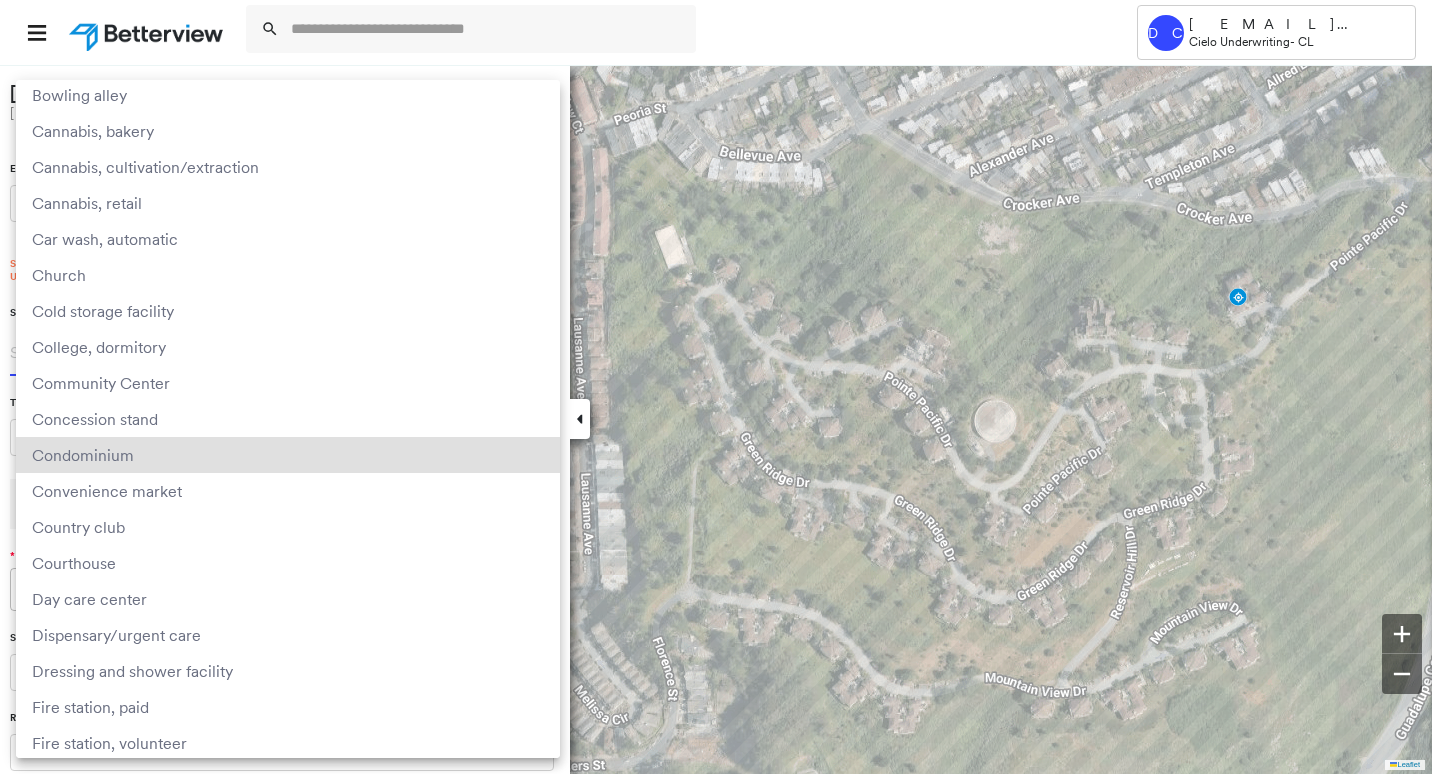 click on "Condominium" at bounding box center [288, 455] 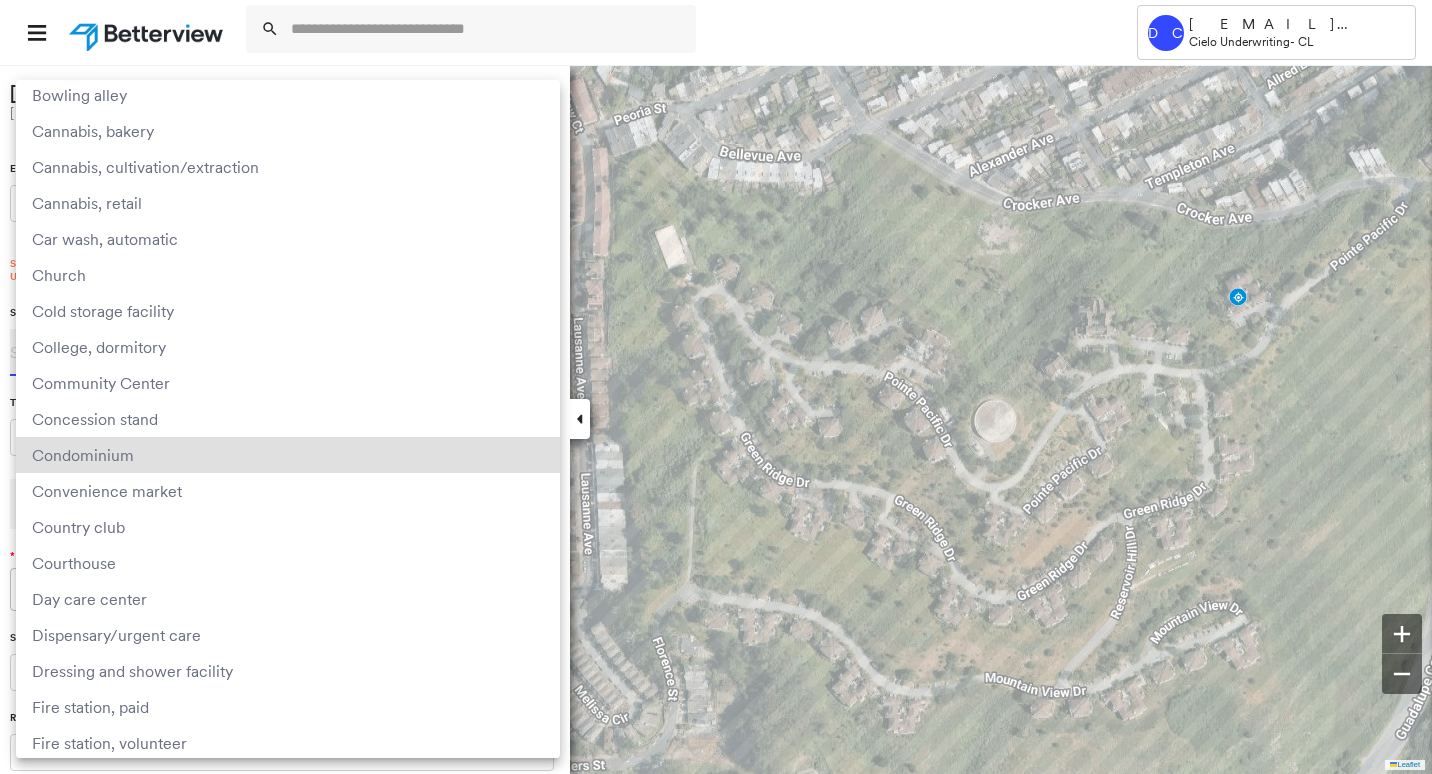 type on "**********" 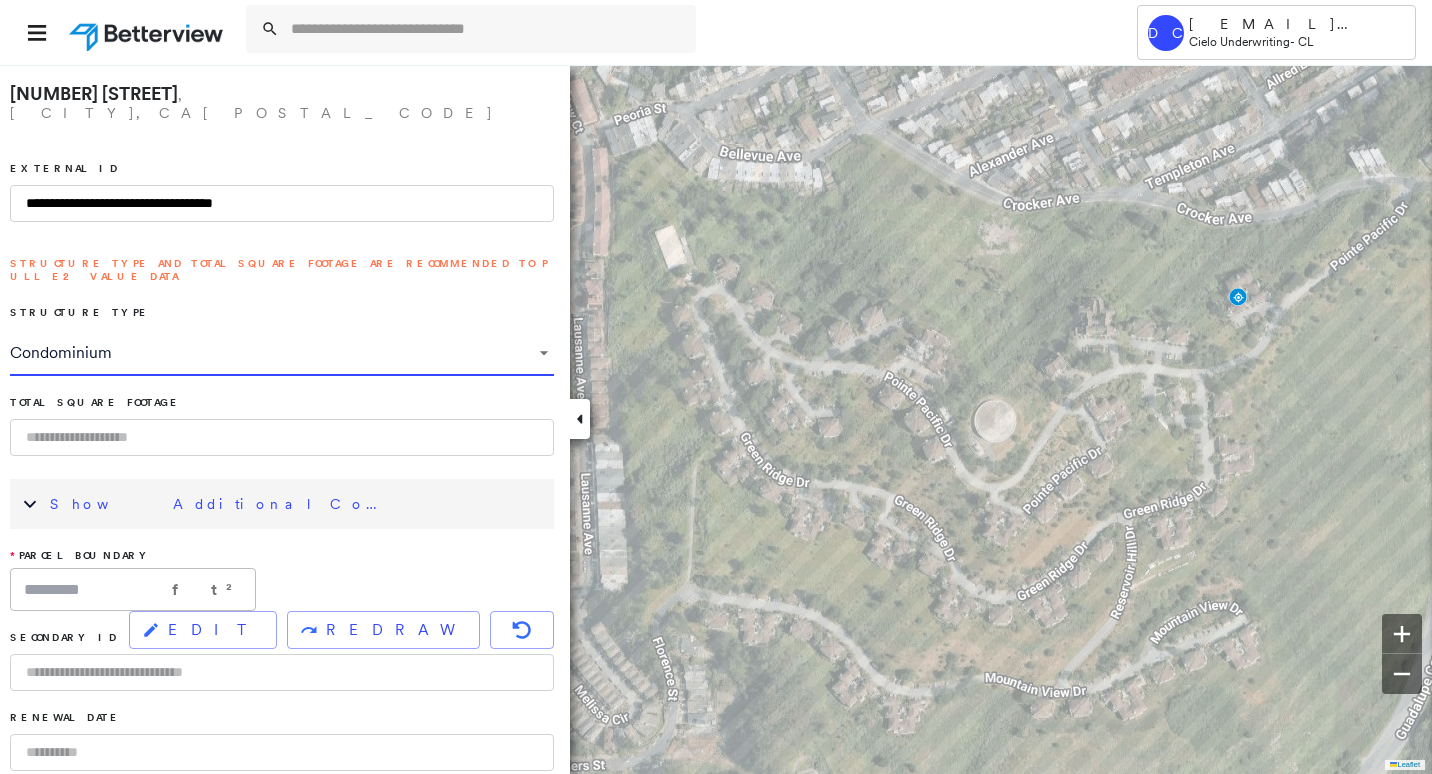 click at bounding box center (282, 437) 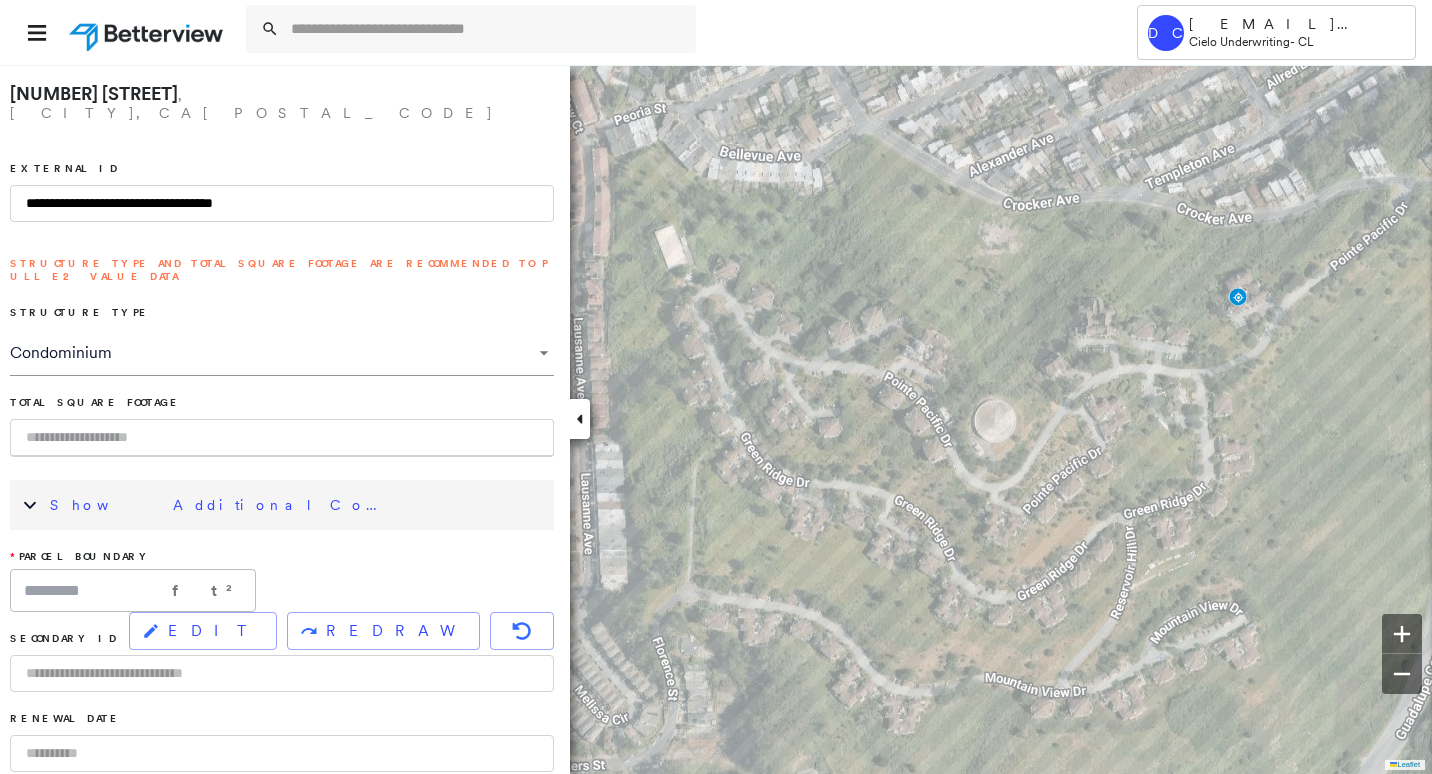 click at bounding box center [282, 438] 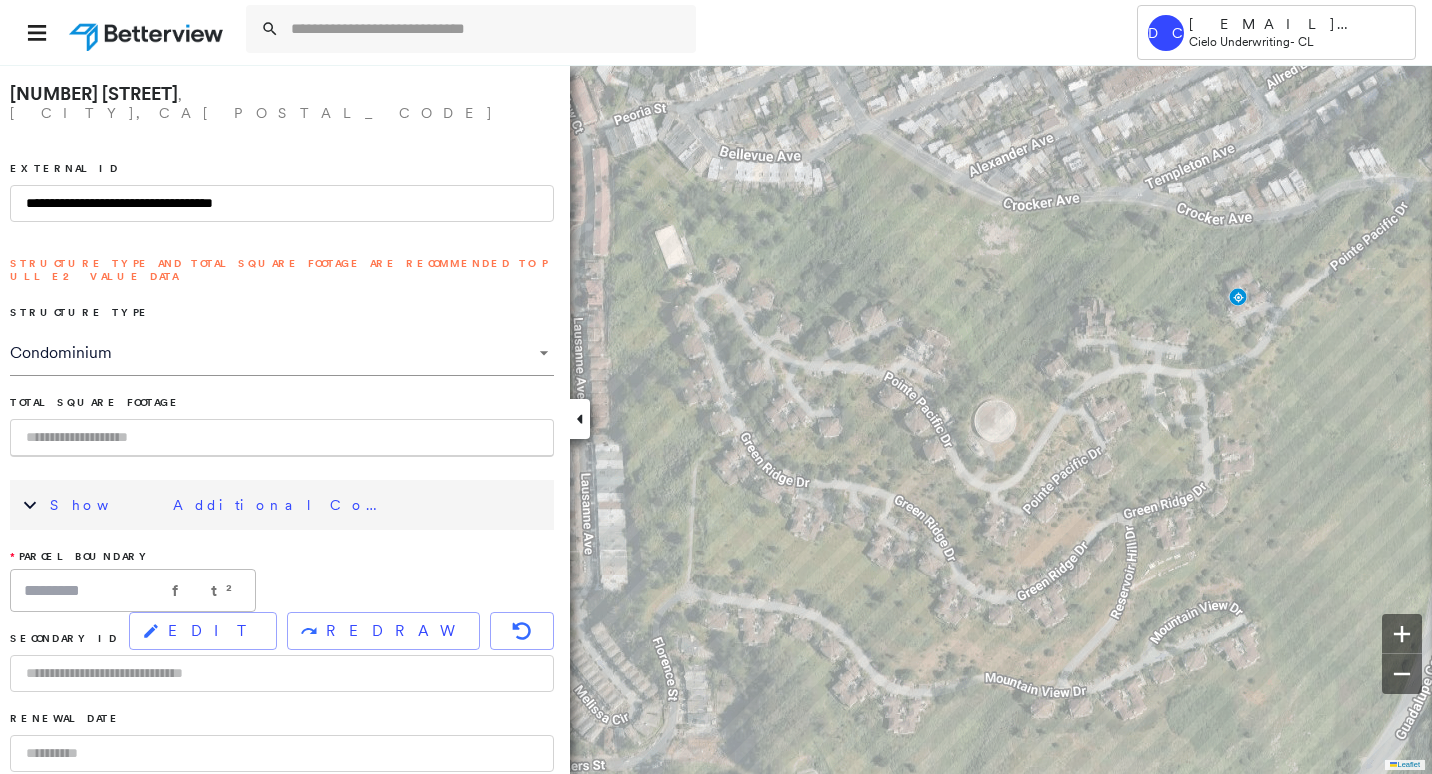 click at bounding box center [282, 438] 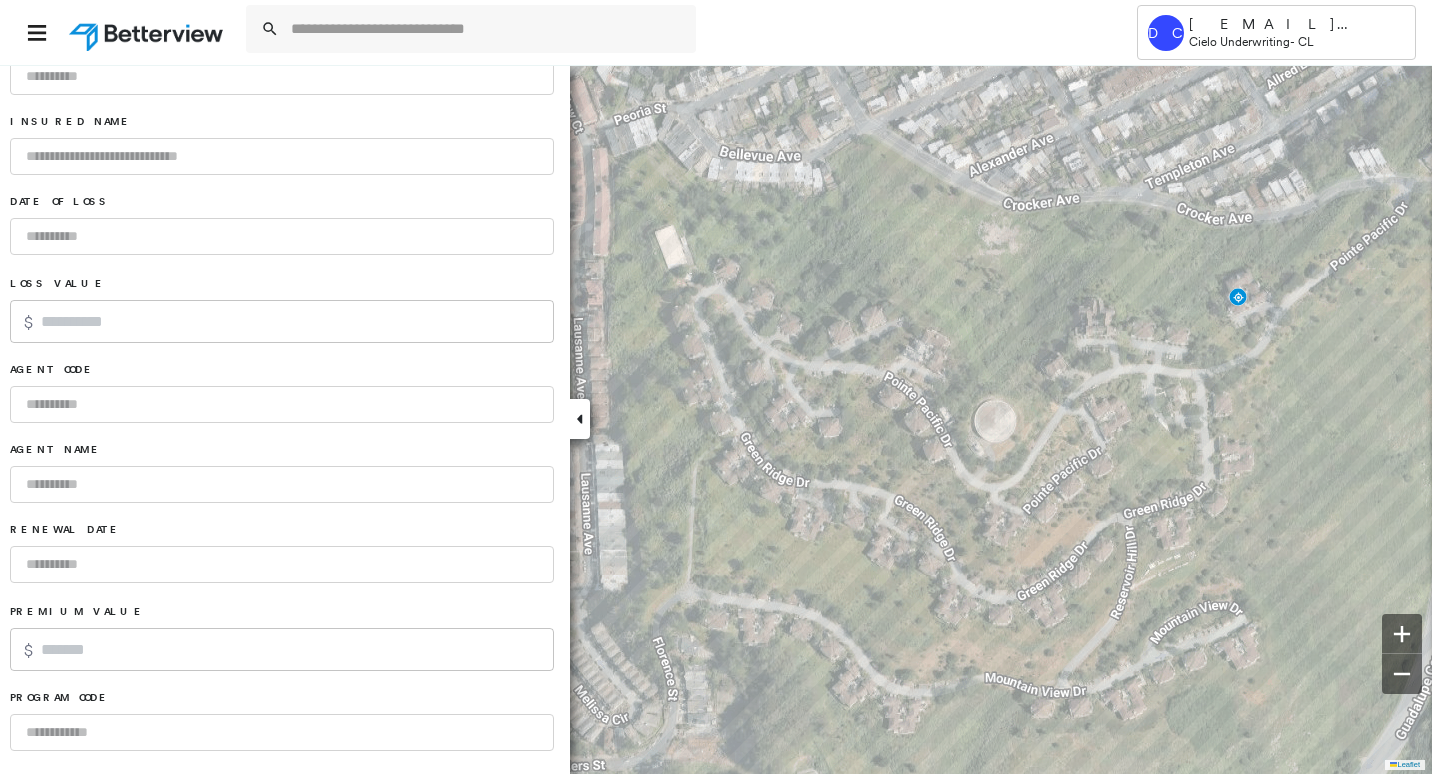 scroll, scrollTop: 1256, scrollLeft: 0, axis: vertical 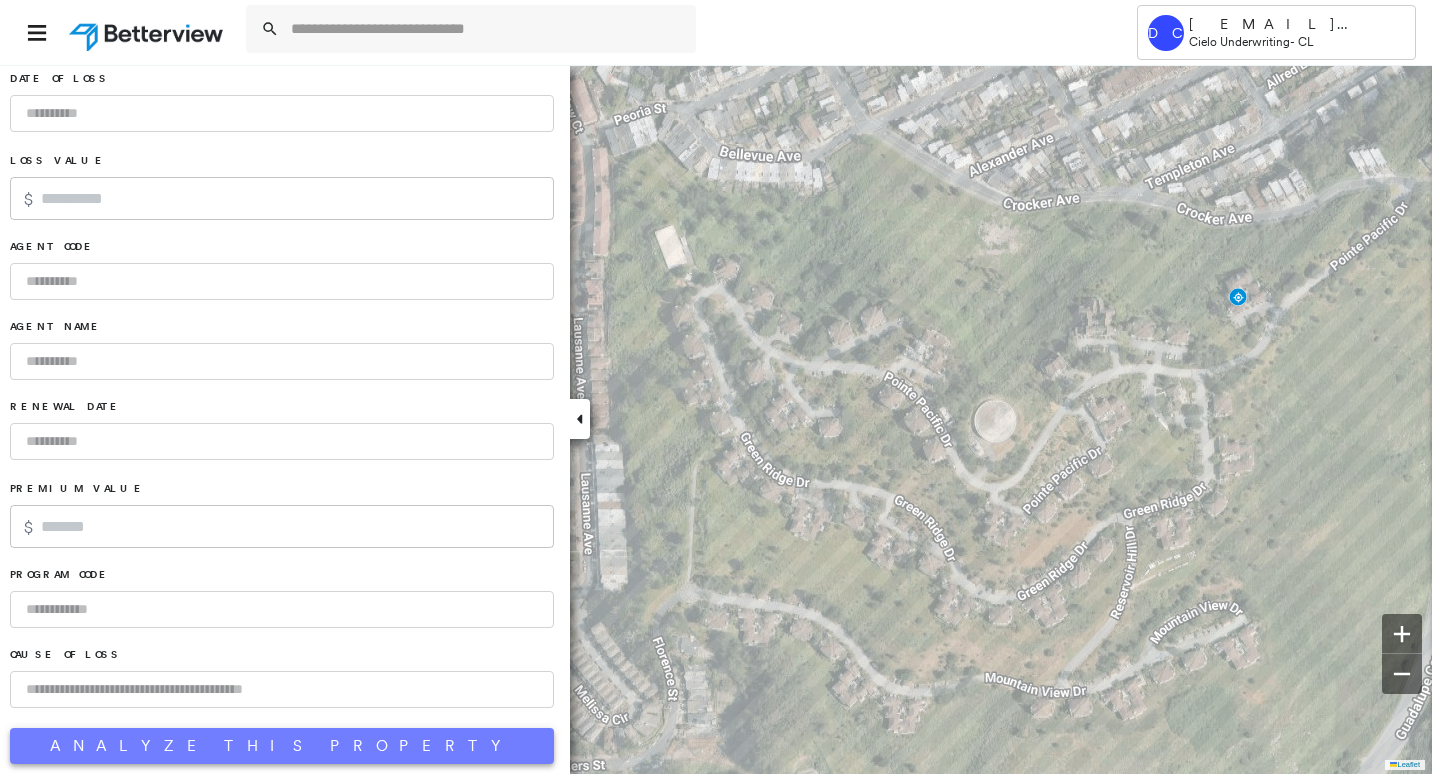 type on "******" 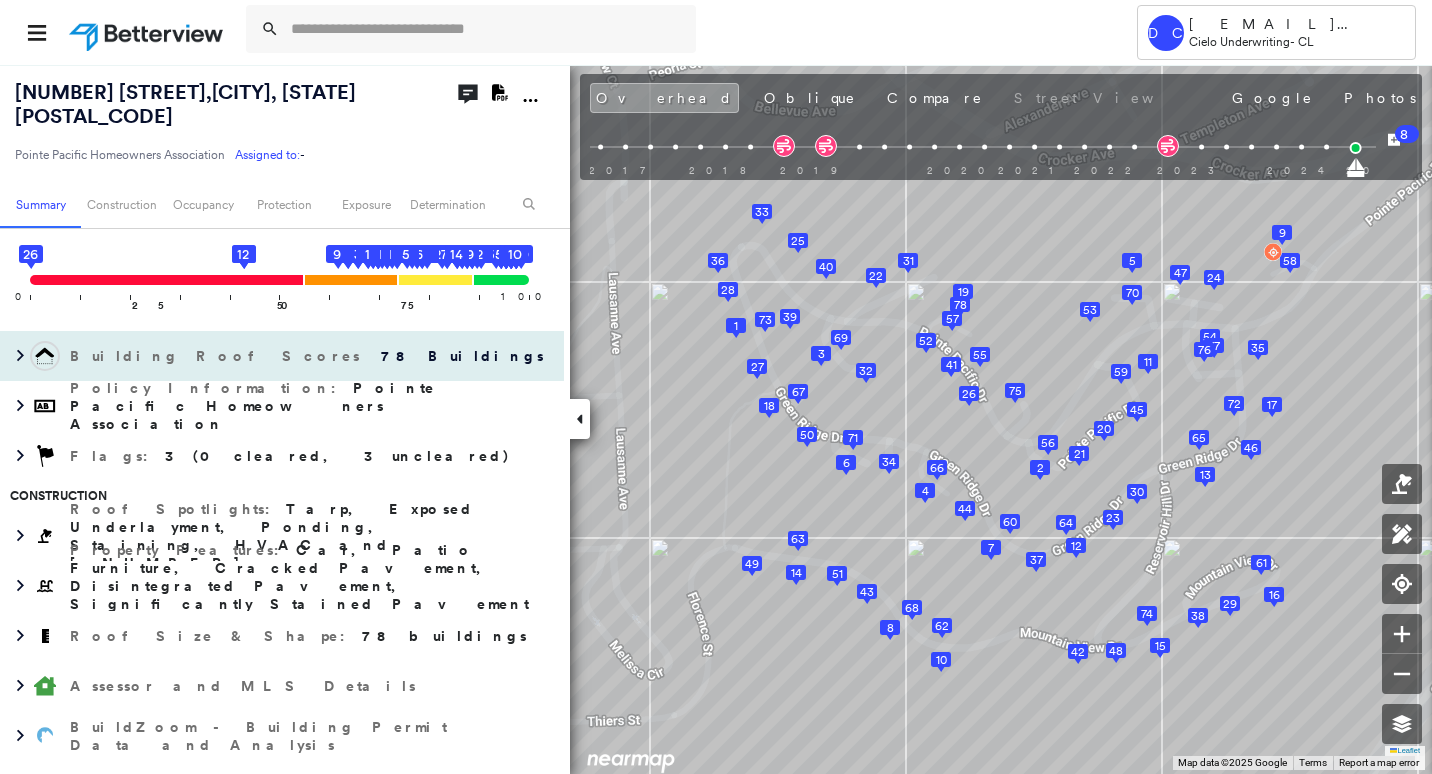 scroll, scrollTop: 400, scrollLeft: 0, axis: vertical 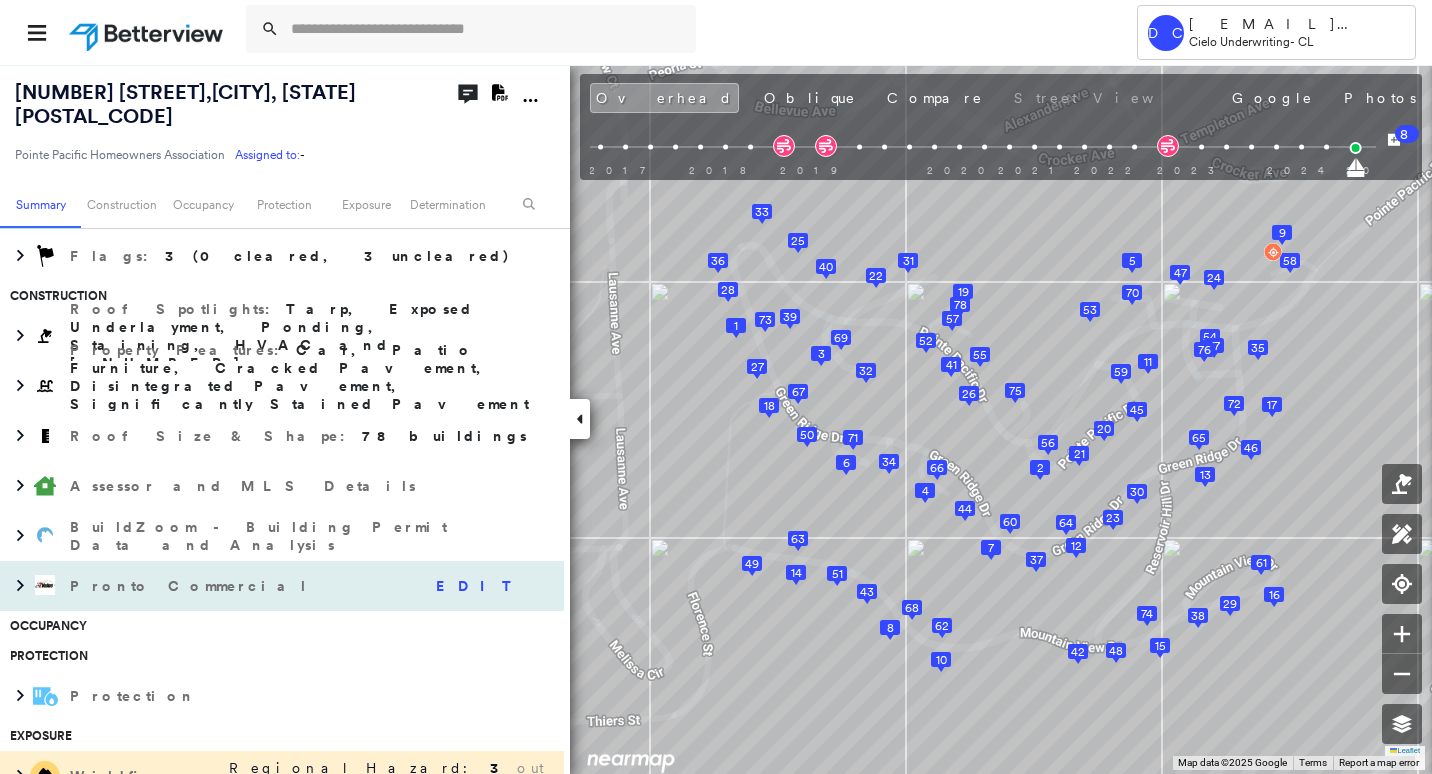click on "EDIT" at bounding box center [480, 586] 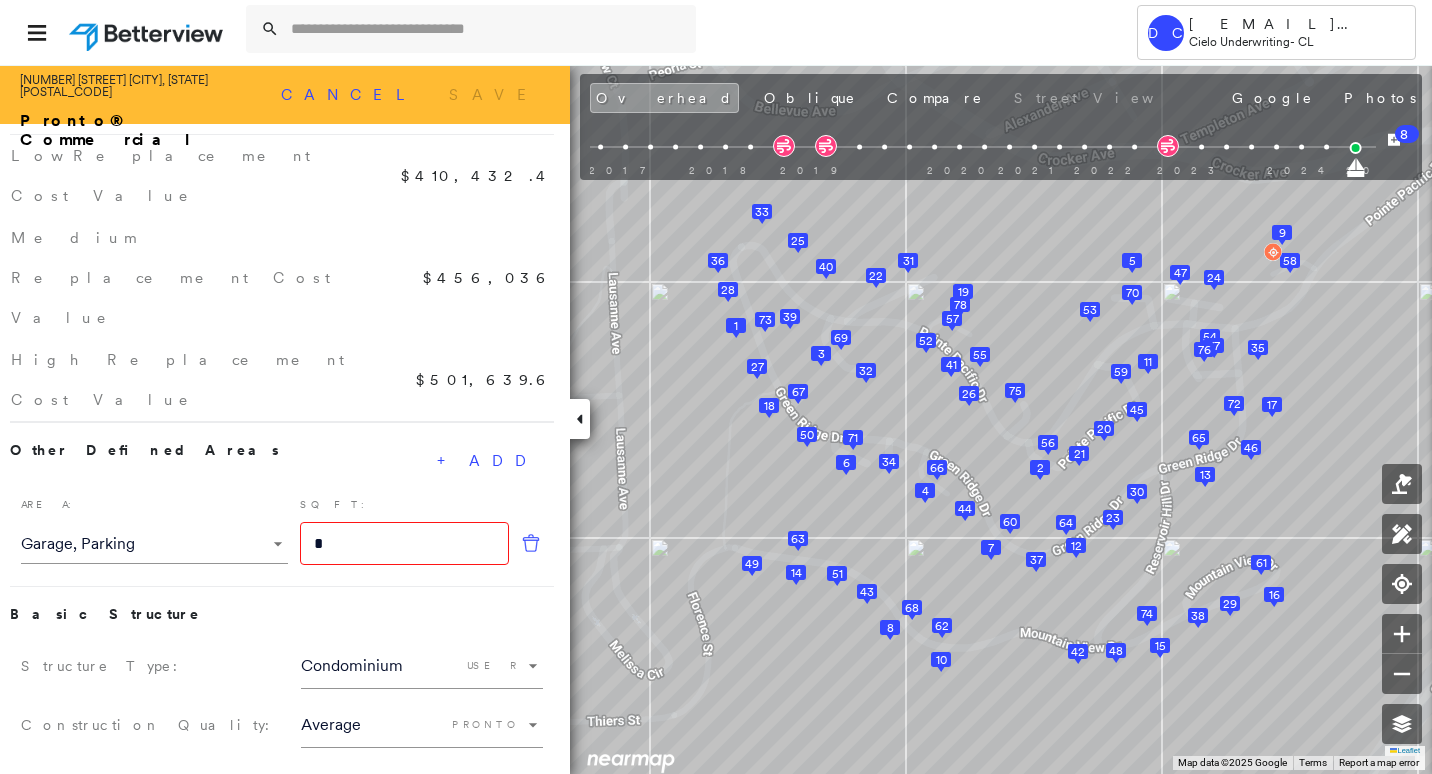 click 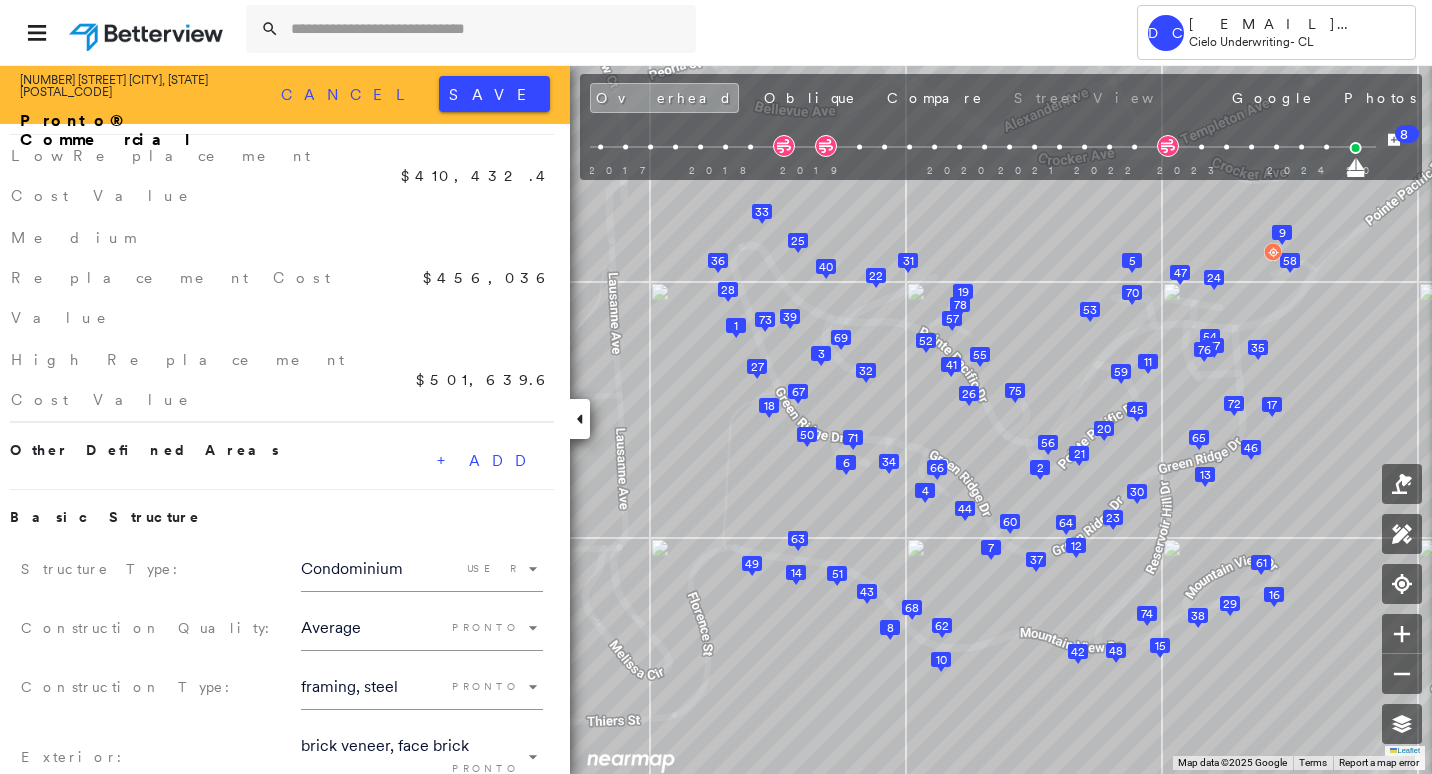 click on "****" at bounding box center [384, 926] 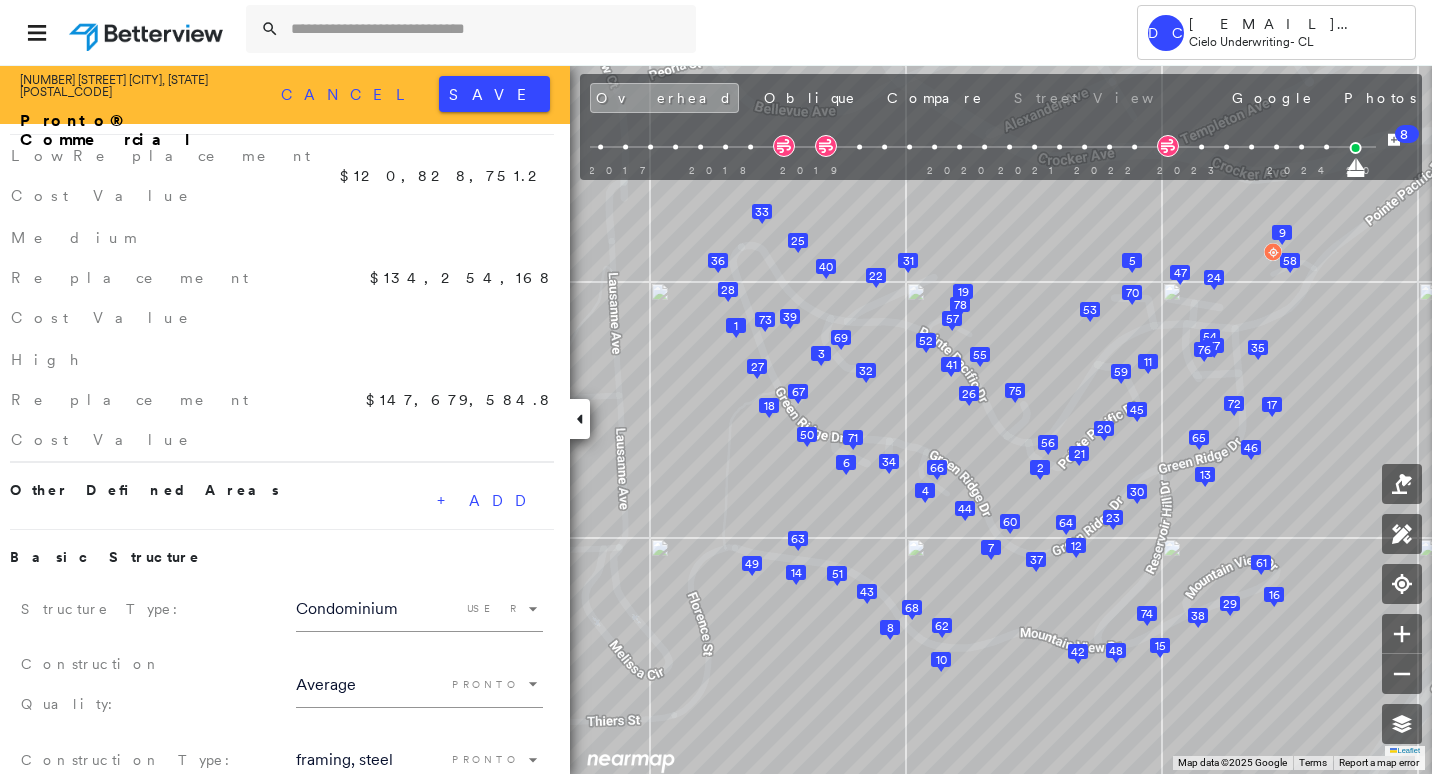 type on "******" 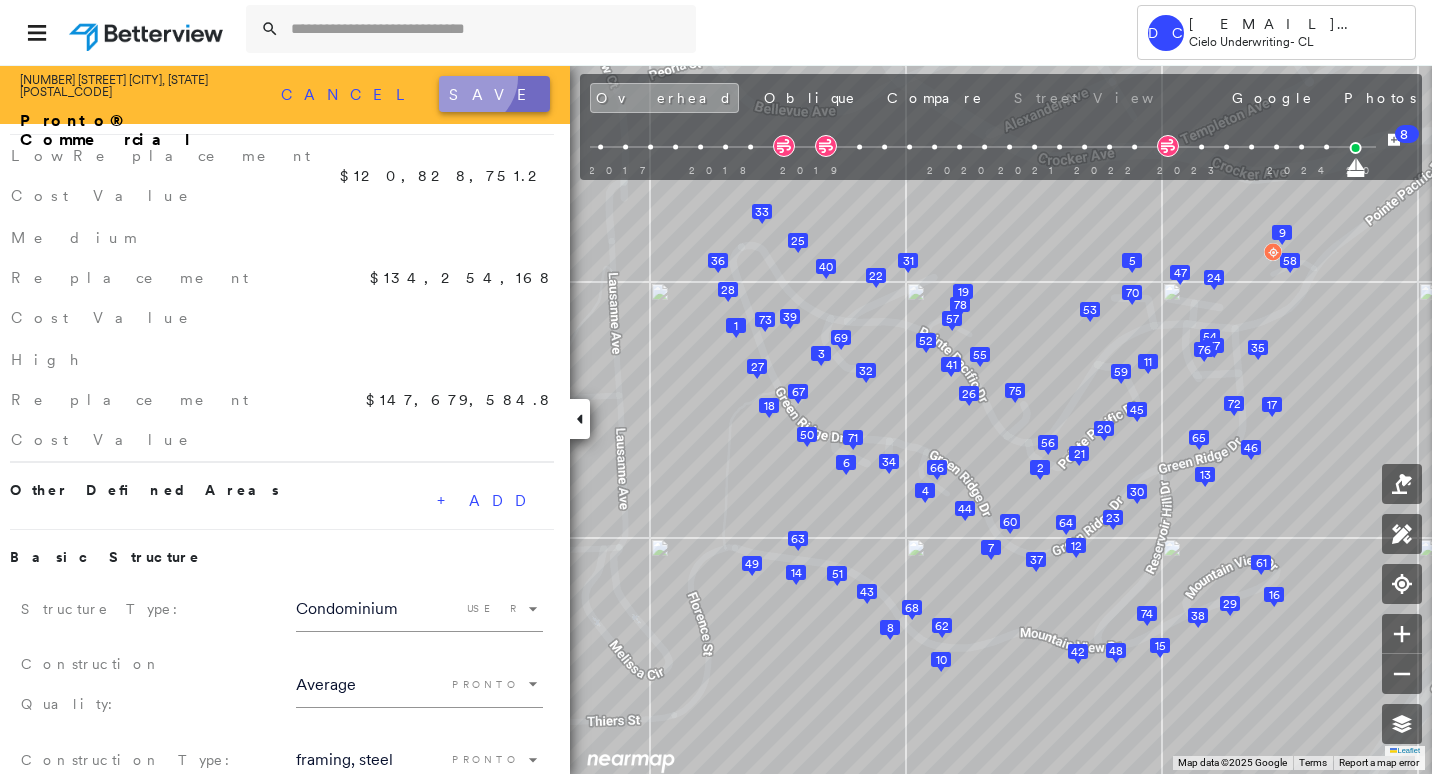 click on "Save" at bounding box center [494, 94] 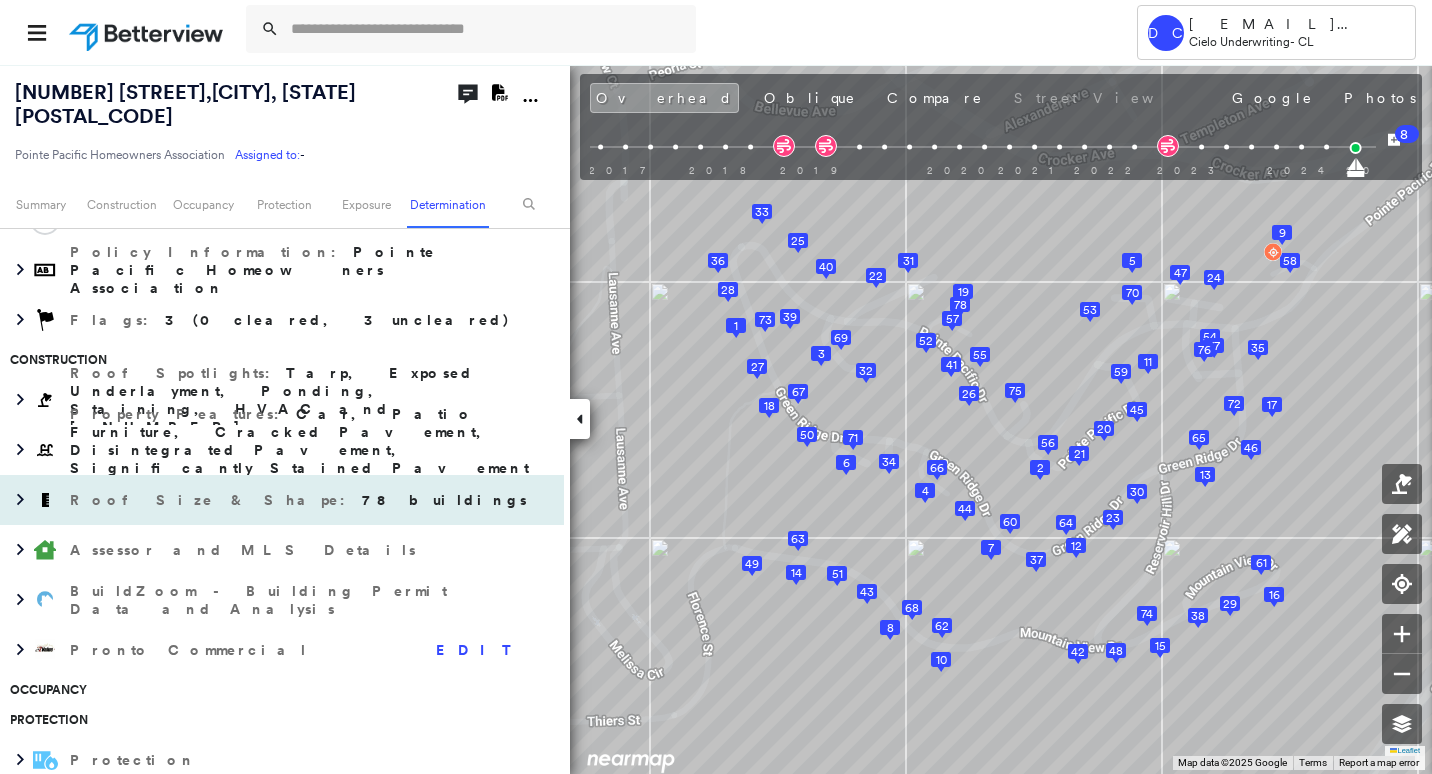 scroll, scrollTop: 277, scrollLeft: 0, axis: vertical 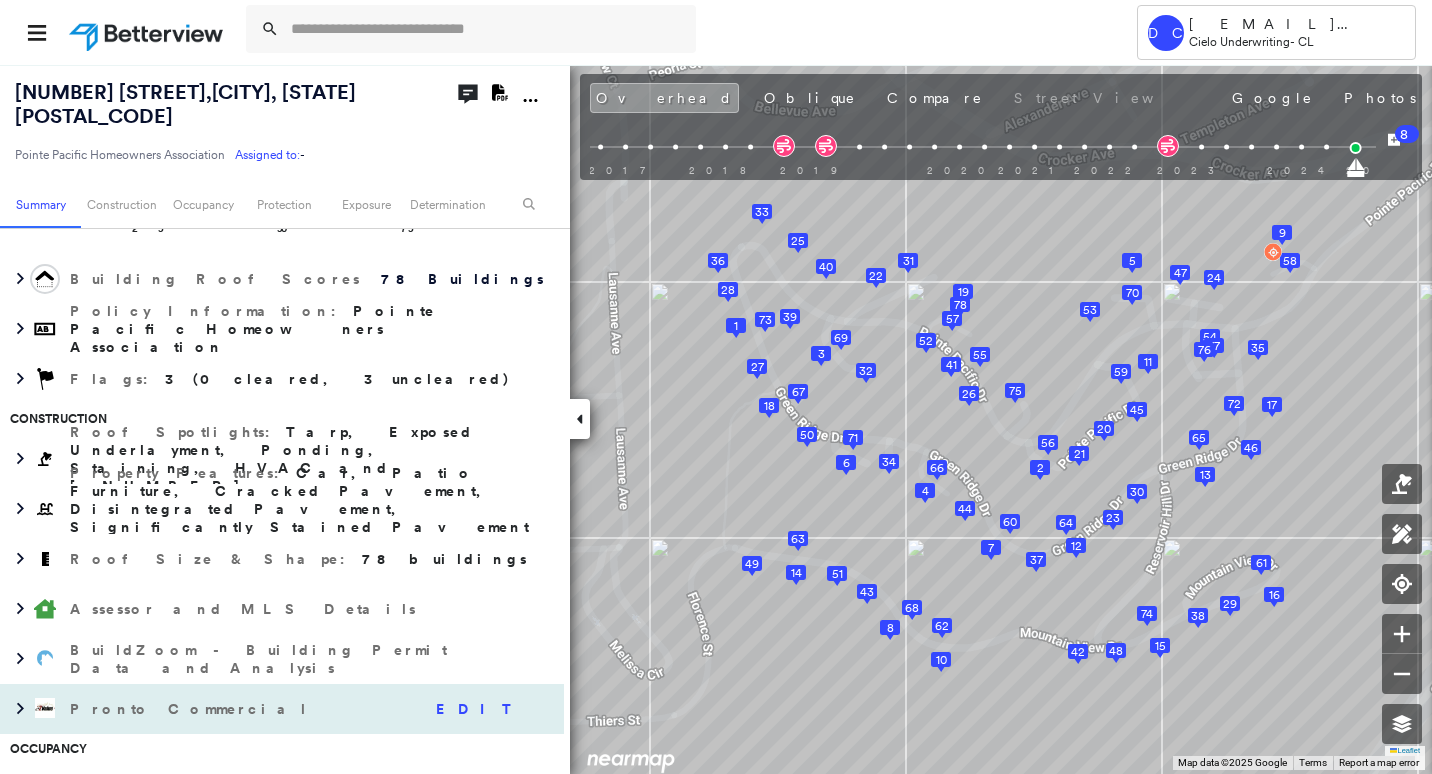 click on "Pronto Commercial EDIT" at bounding box center (262, 709) 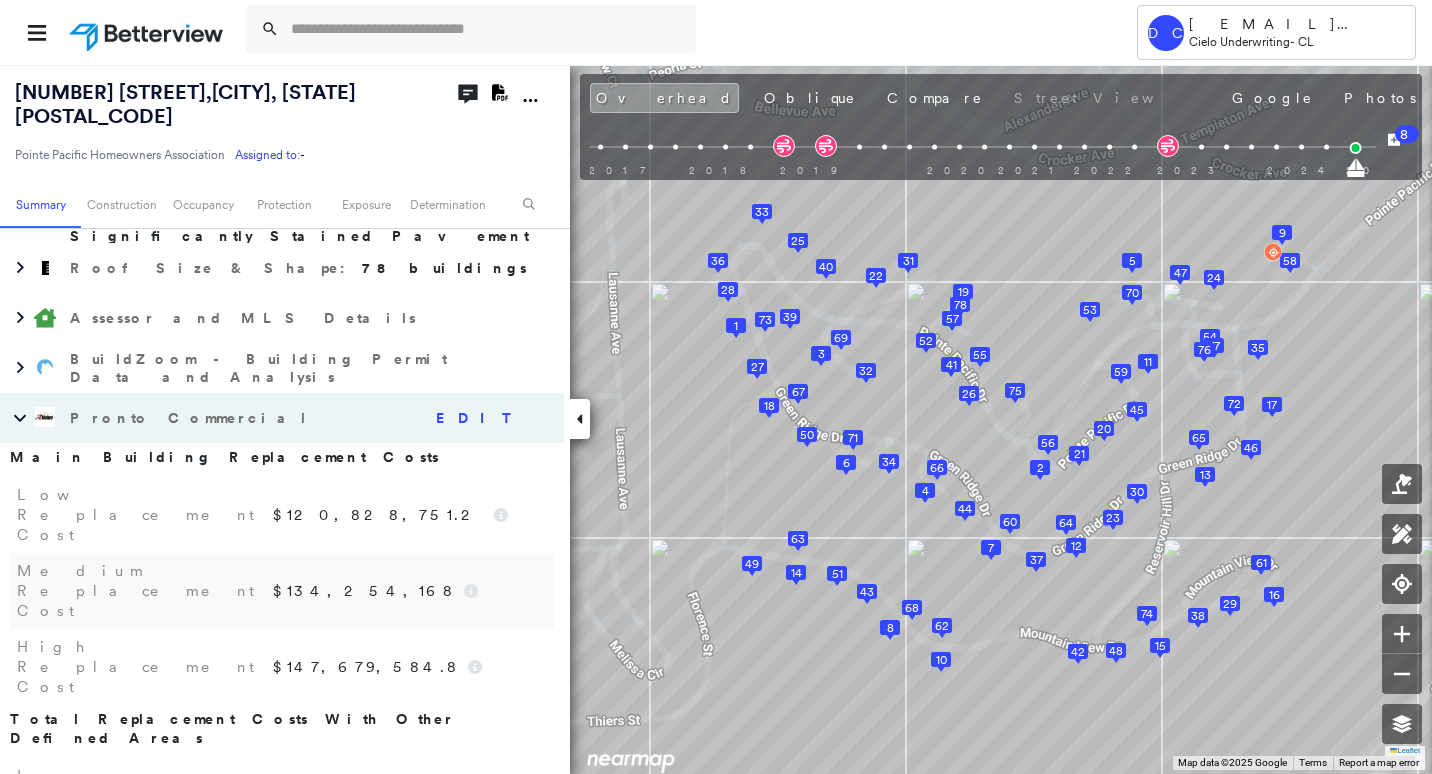 scroll, scrollTop: 577, scrollLeft: 0, axis: vertical 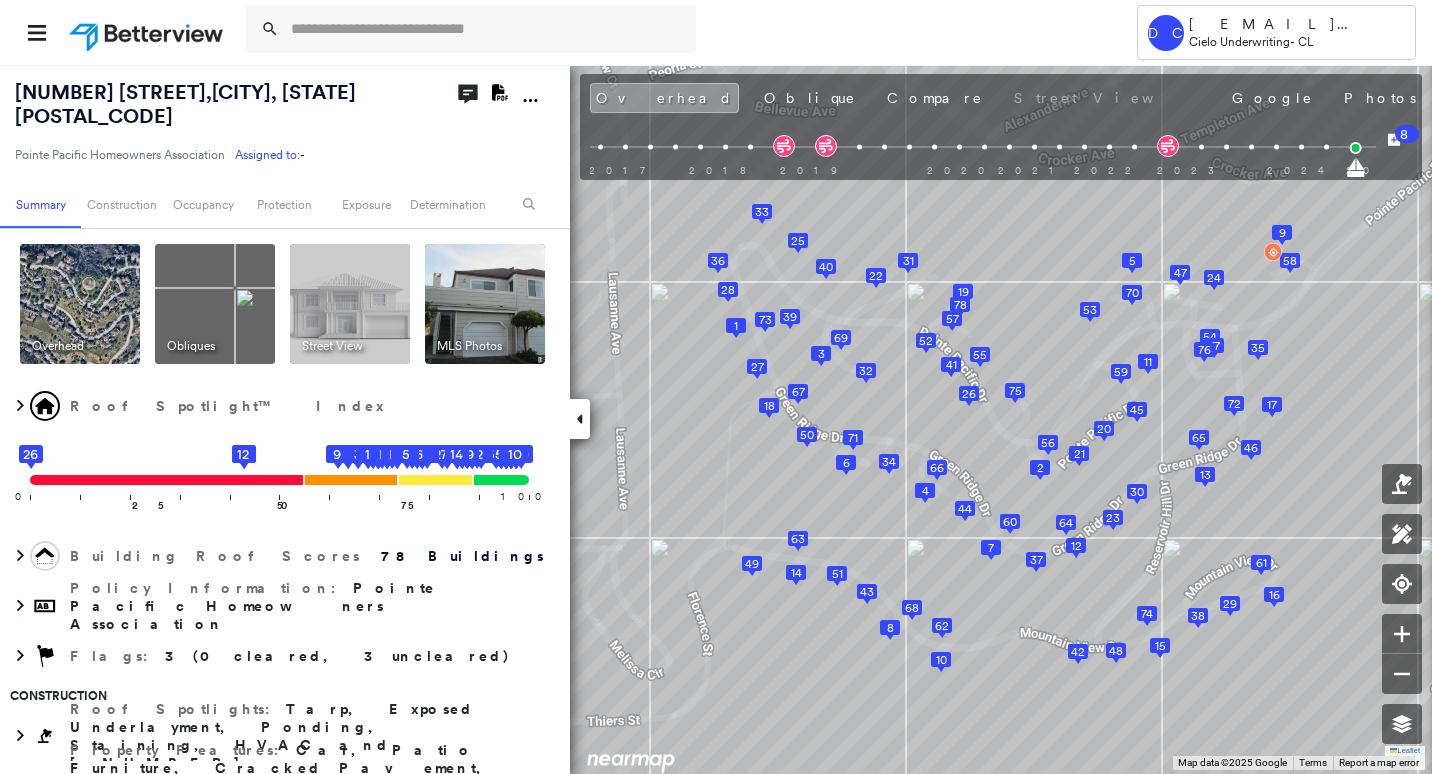 click on "Download PDF Report" 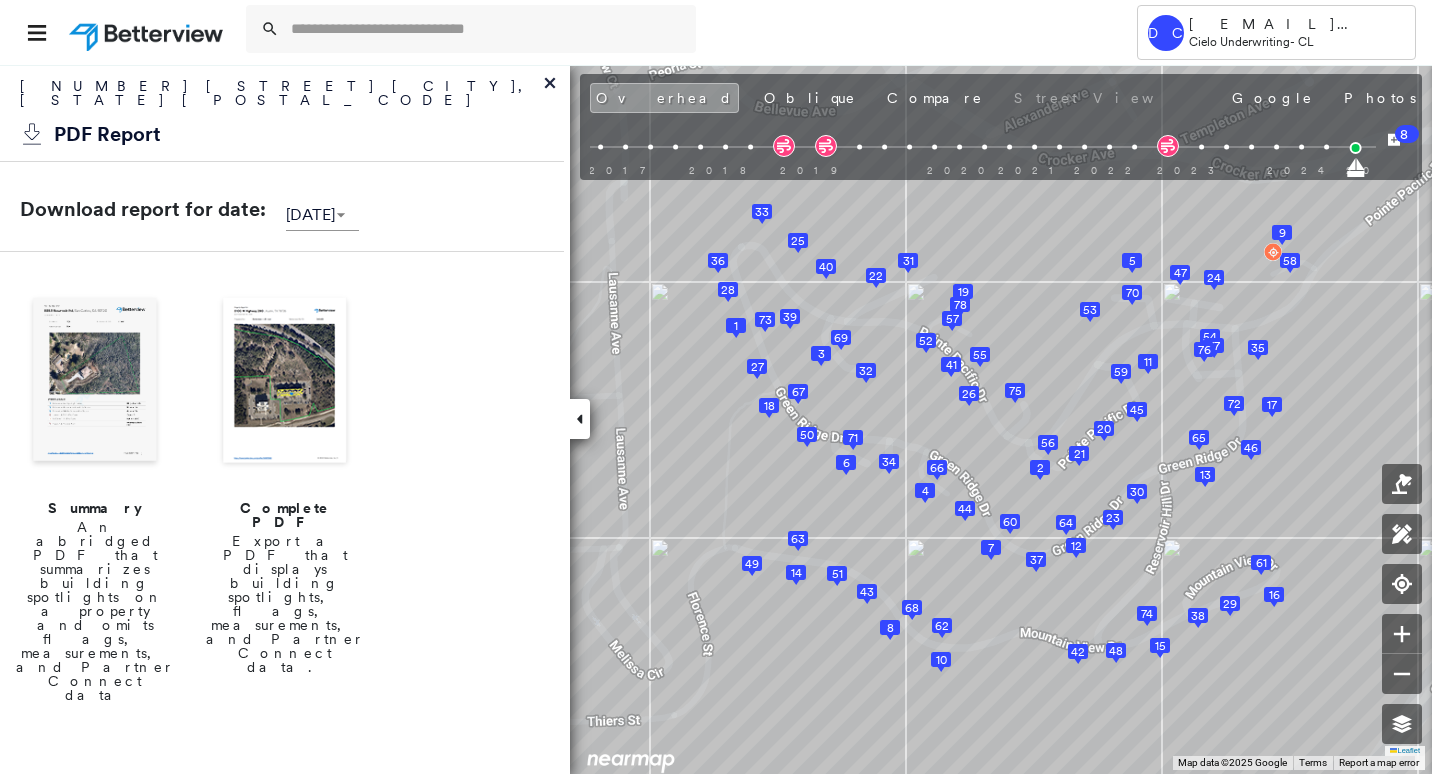 click at bounding box center [285, 382] 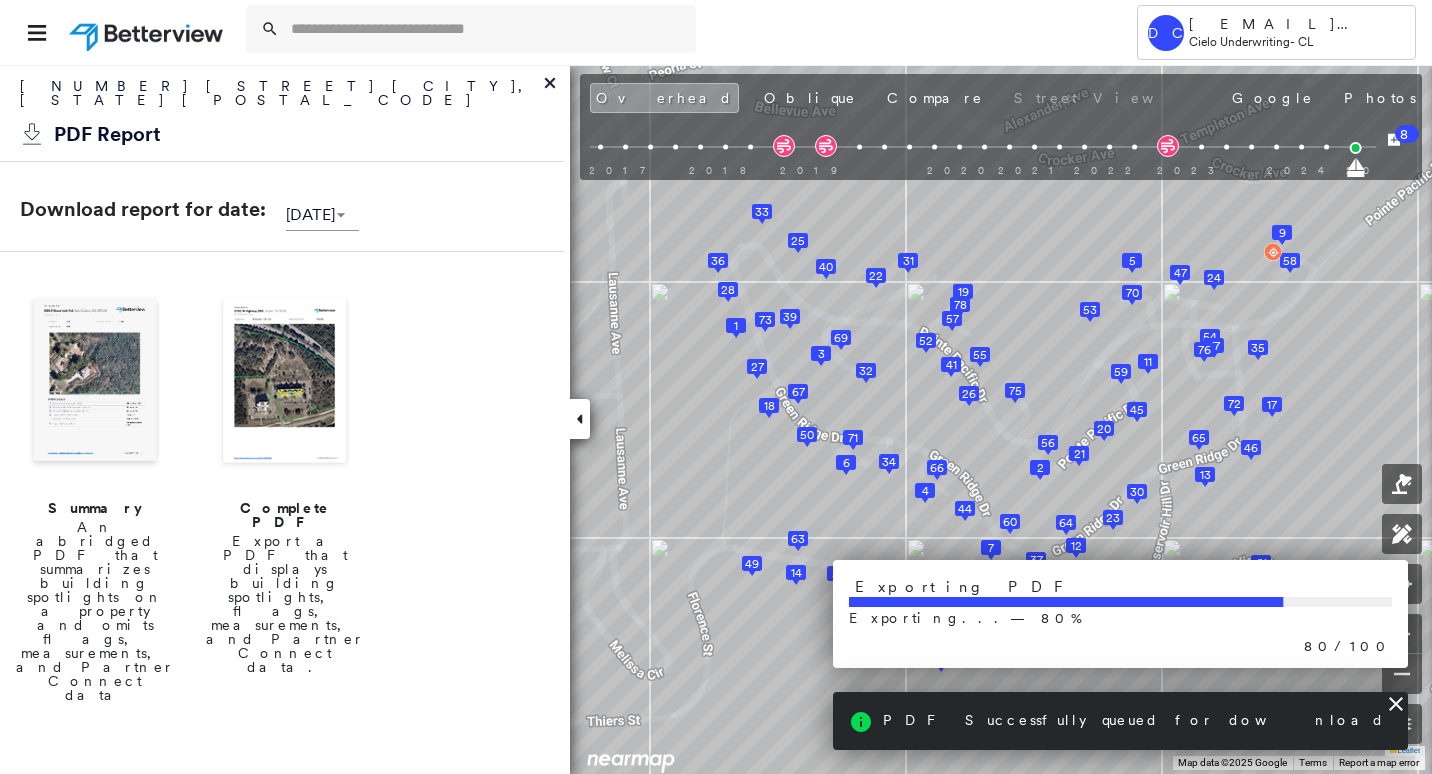 click 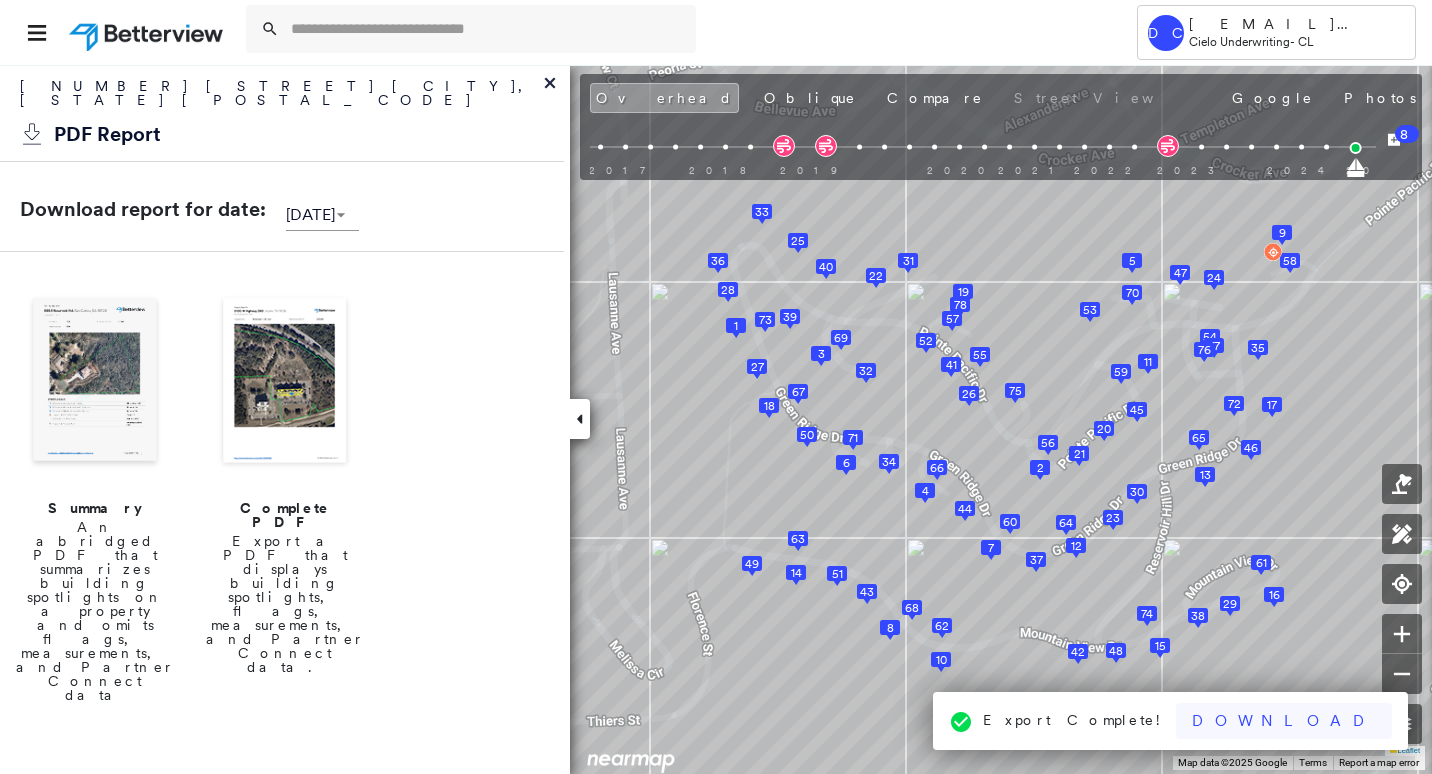 click on "Download" at bounding box center (1284, 721) 